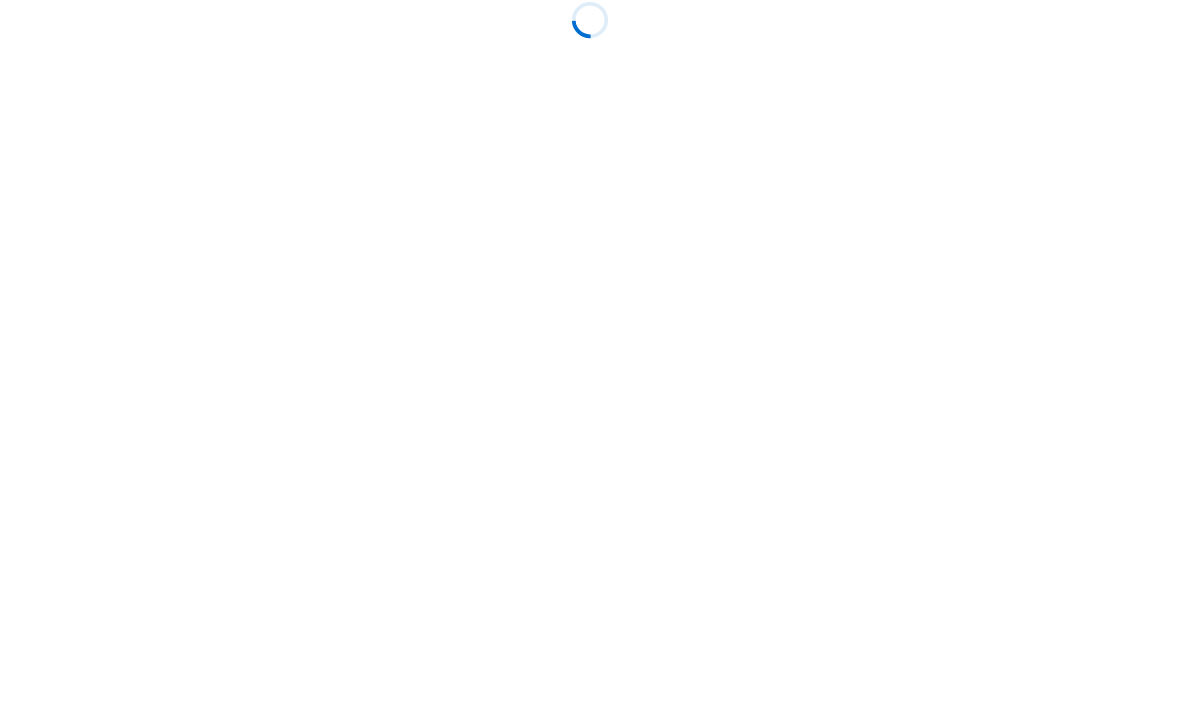 scroll, scrollTop: 0, scrollLeft: 0, axis: both 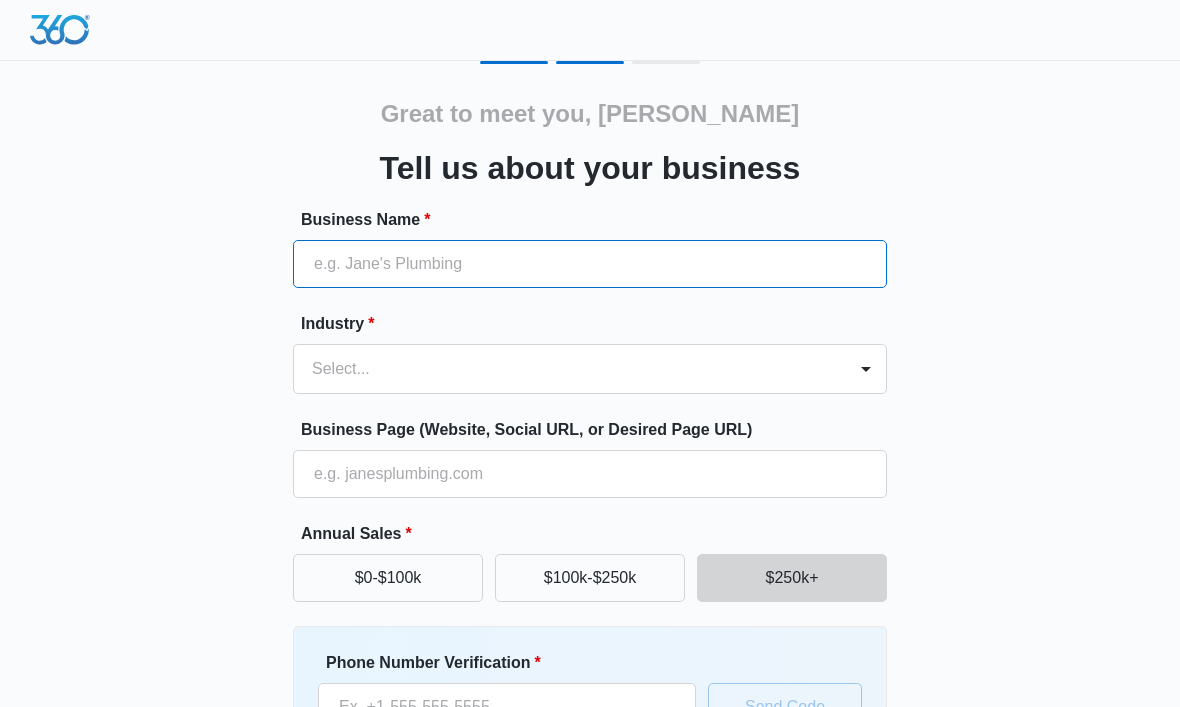 click on "Business Name *" at bounding box center [590, 264] 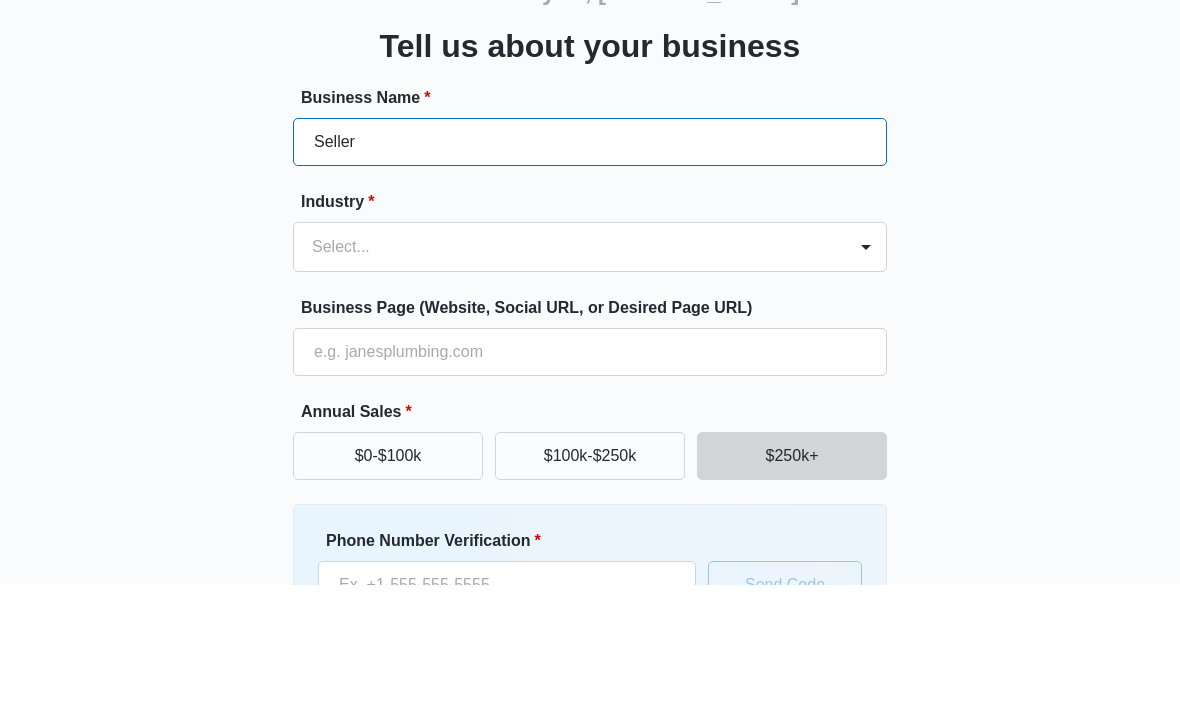 type on "Seller" 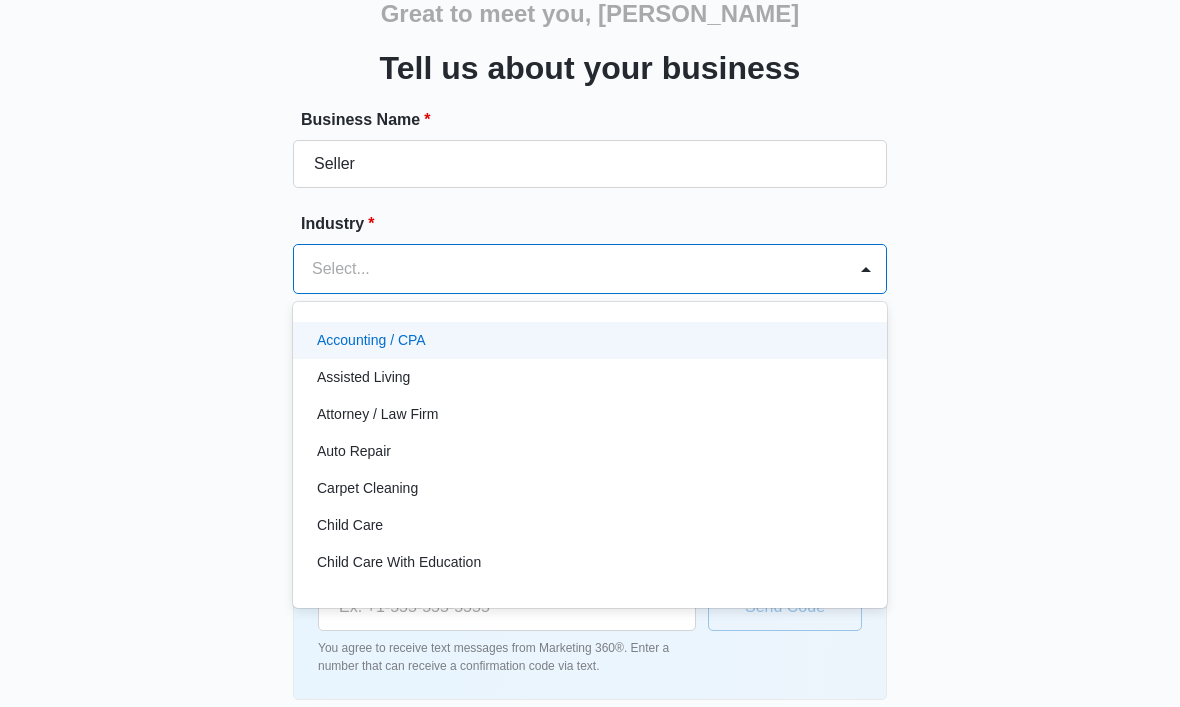 scroll, scrollTop: 102, scrollLeft: 0, axis: vertical 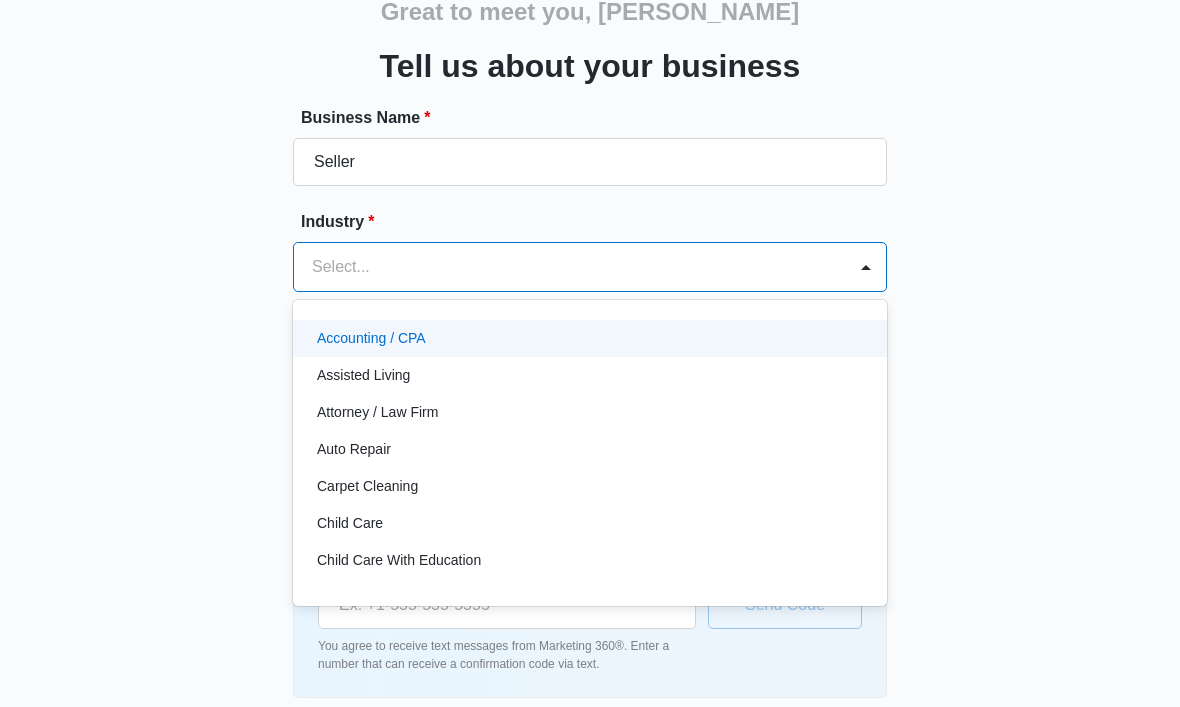 click on "Accounting / CPA" at bounding box center [588, 338] 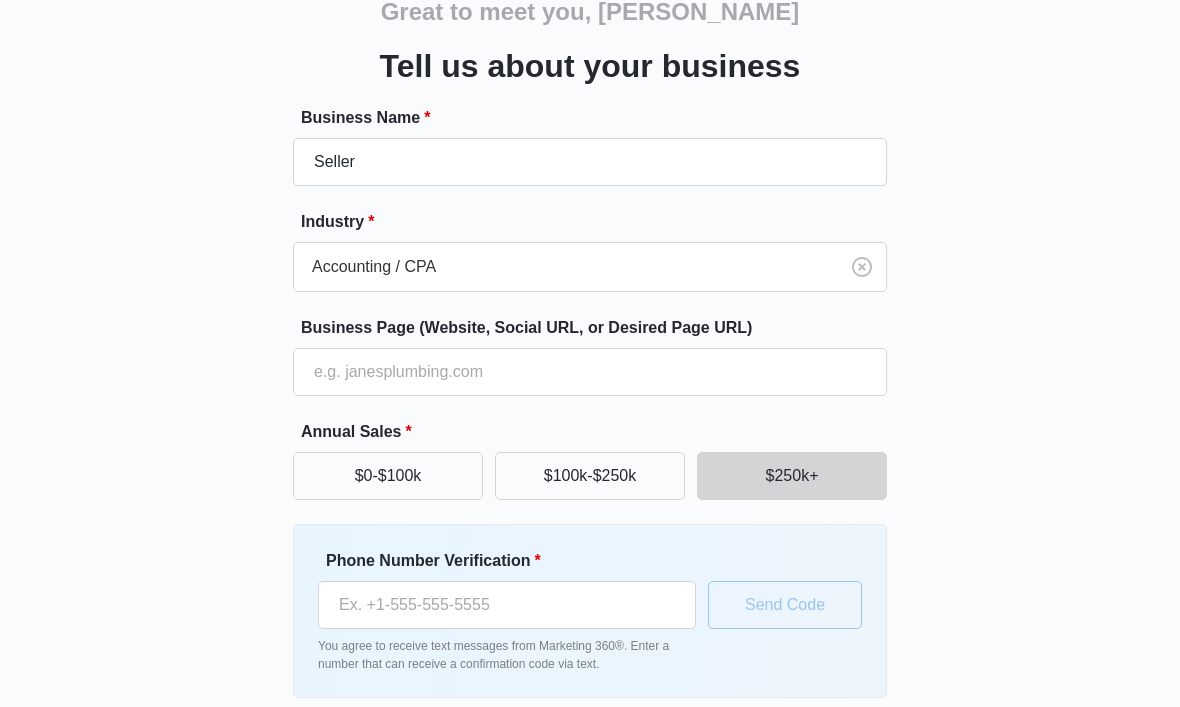 click on "Business Page (Website, Social URL, or Desired Page URL)" at bounding box center [598, 328] 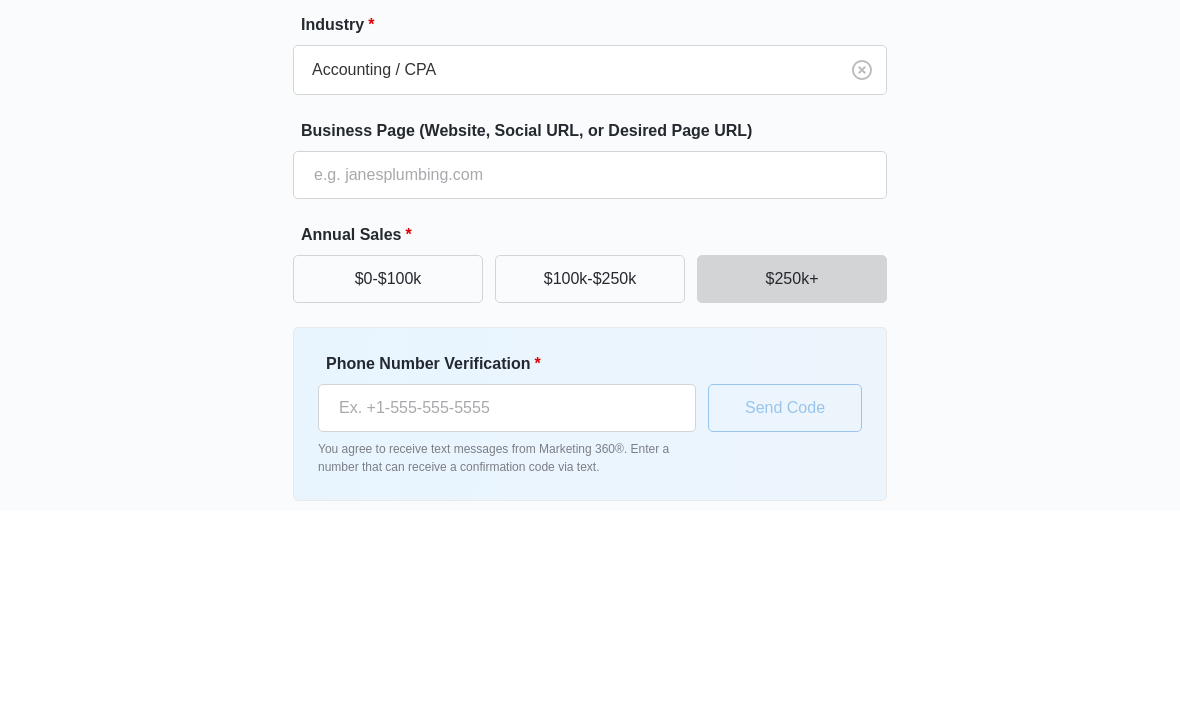 click on "$250k+" at bounding box center [792, 476] 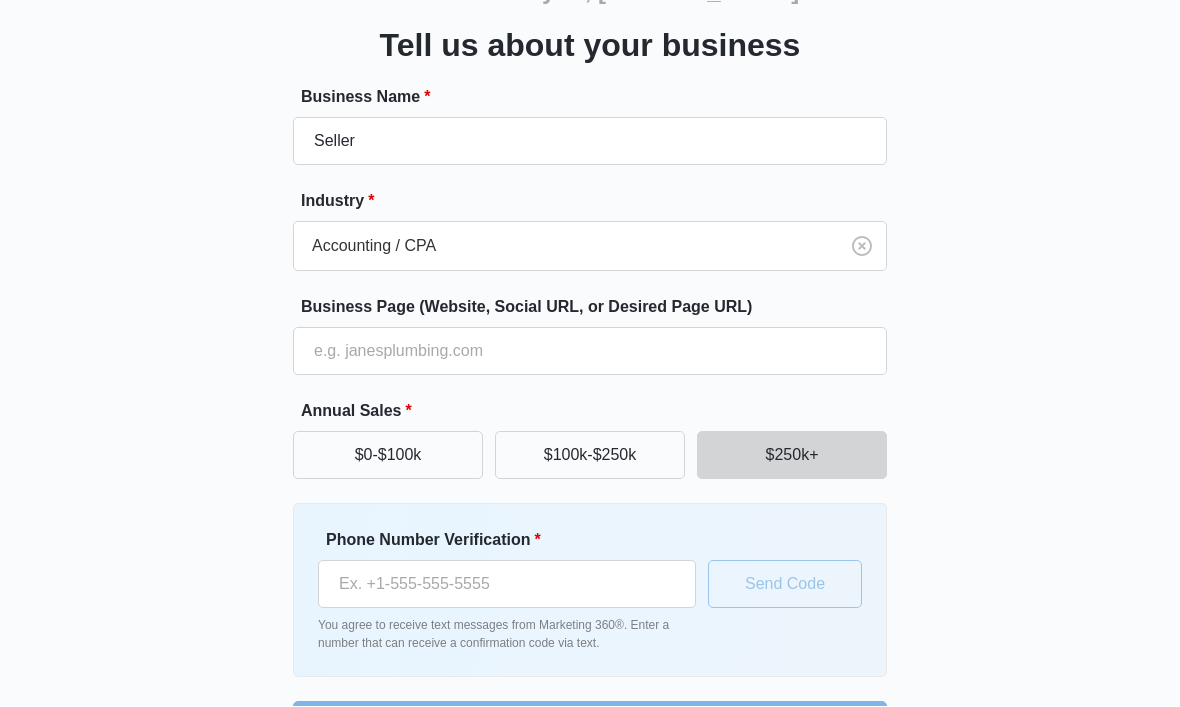 click on "$250k+" at bounding box center [792, 456] 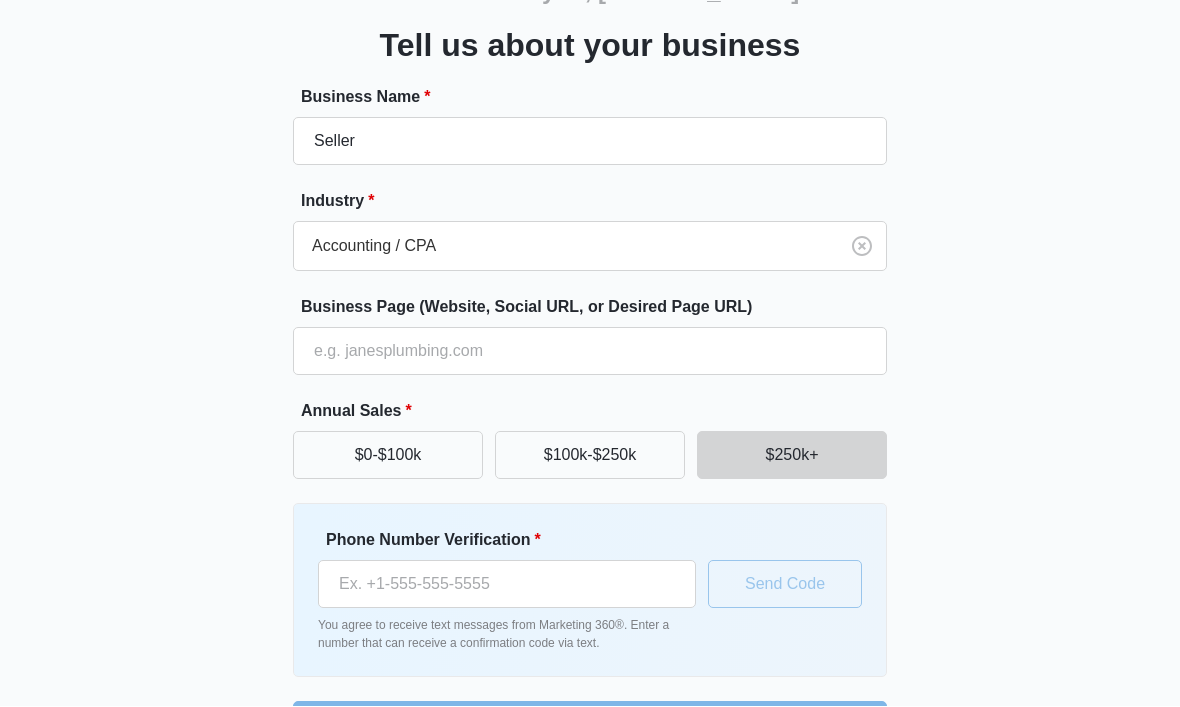 click on "Business Name * Seller Industry * Accounting / CPA Business Page (Website, Social URL, or Desired Page URL) Annual Sales * $0-$100k $100k-$250k $250k+ Phone Number Verification * You agree to receive text messages from Marketing 360®. Enter a number that can receive a confirmation code via text. Send Code Continue" at bounding box center (590, 418) 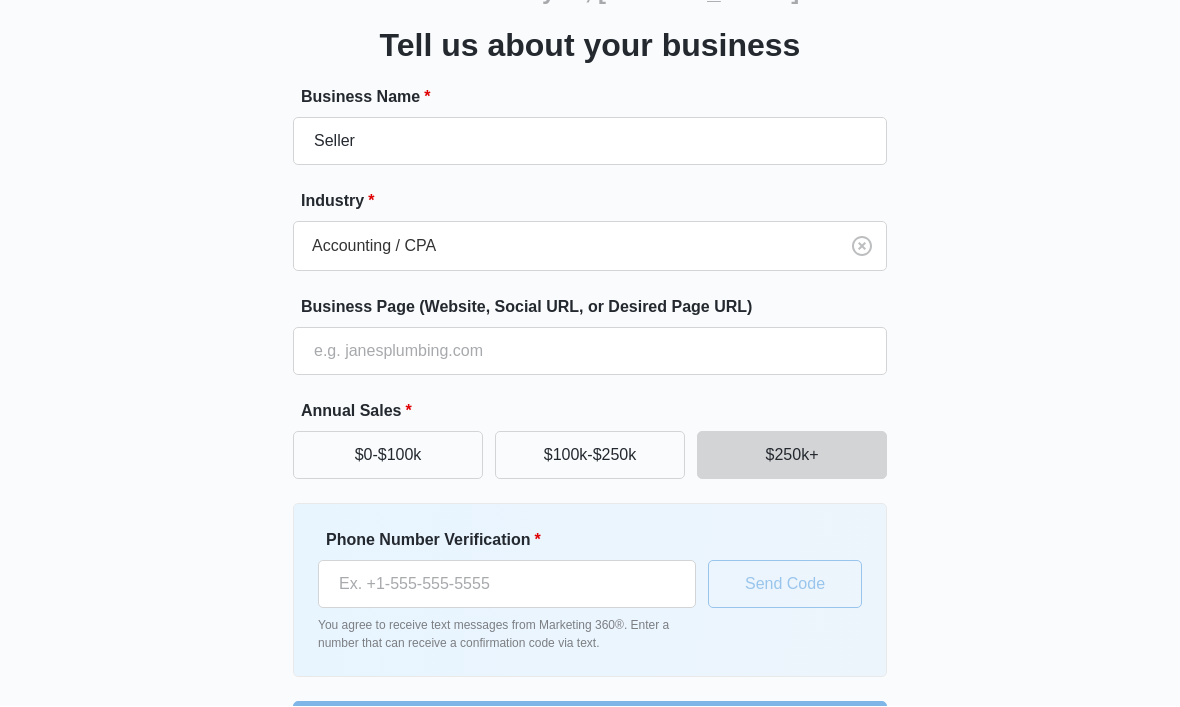 click on "$0-$100k" at bounding box center [388, 456] 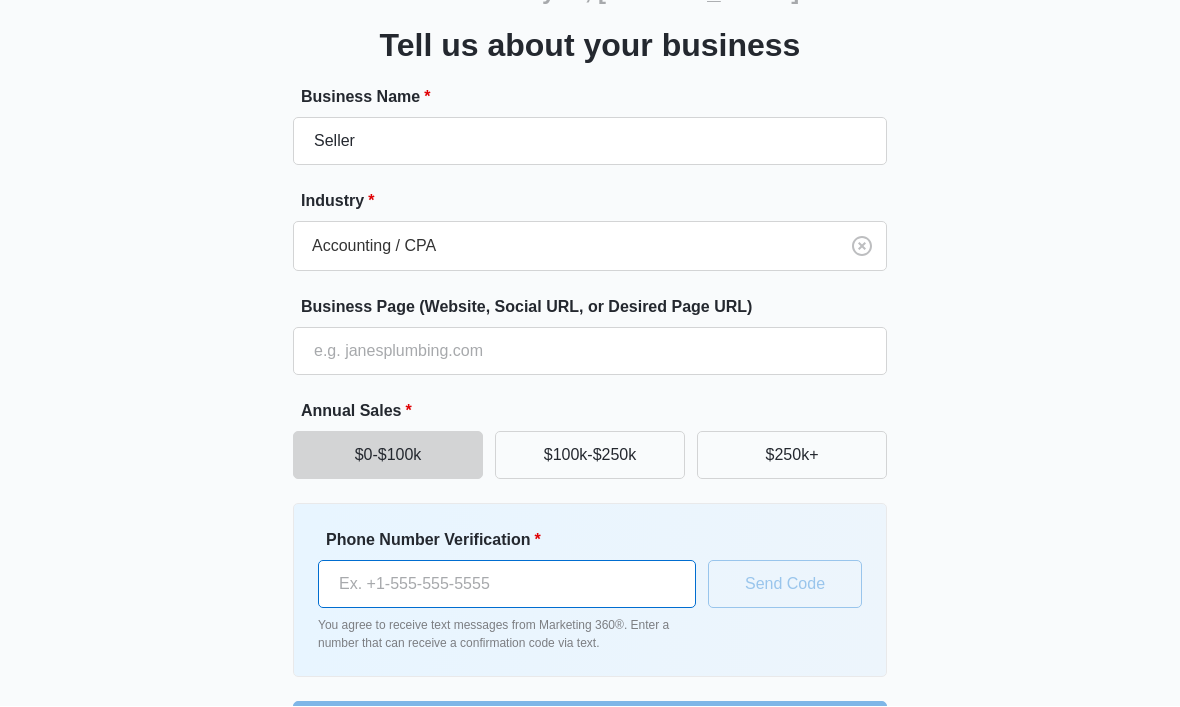click on "Phone Number Verification *" at bounding box center [507, 585] 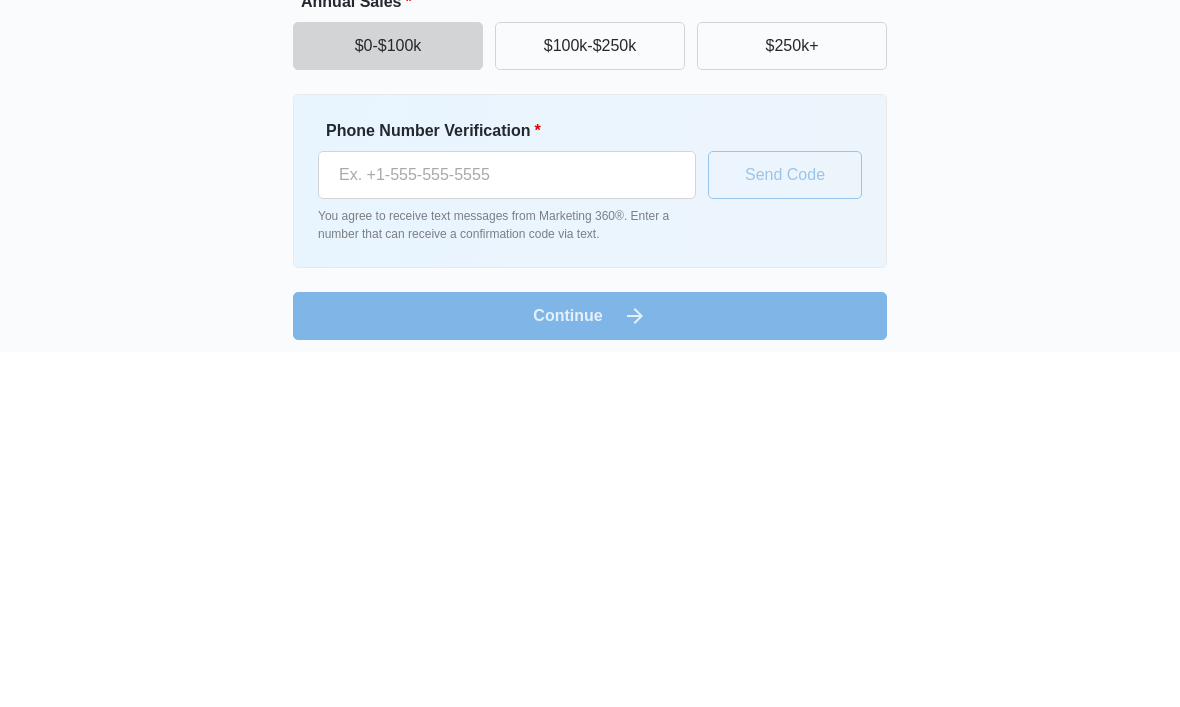 scroll, scrollTop: 122, scrollLeft: 0, axis: vertical 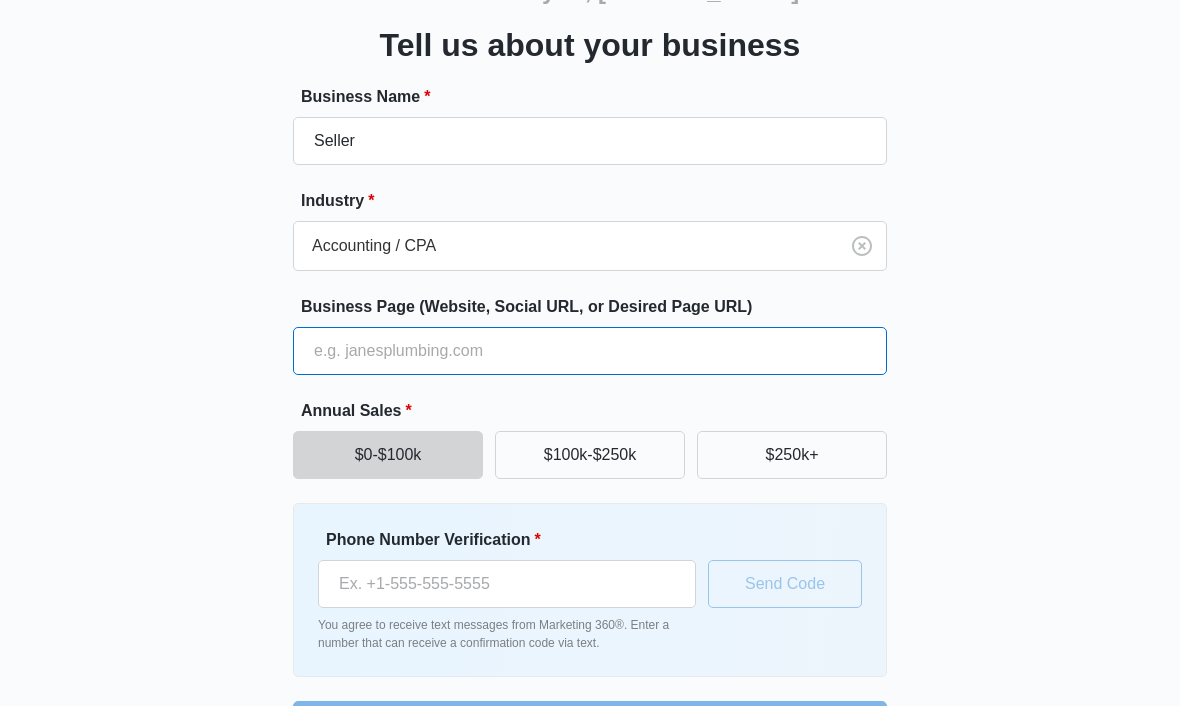 click on "Business Page (Website, Social URL, or Desired Page URL)" at bounding box center [590, 352] 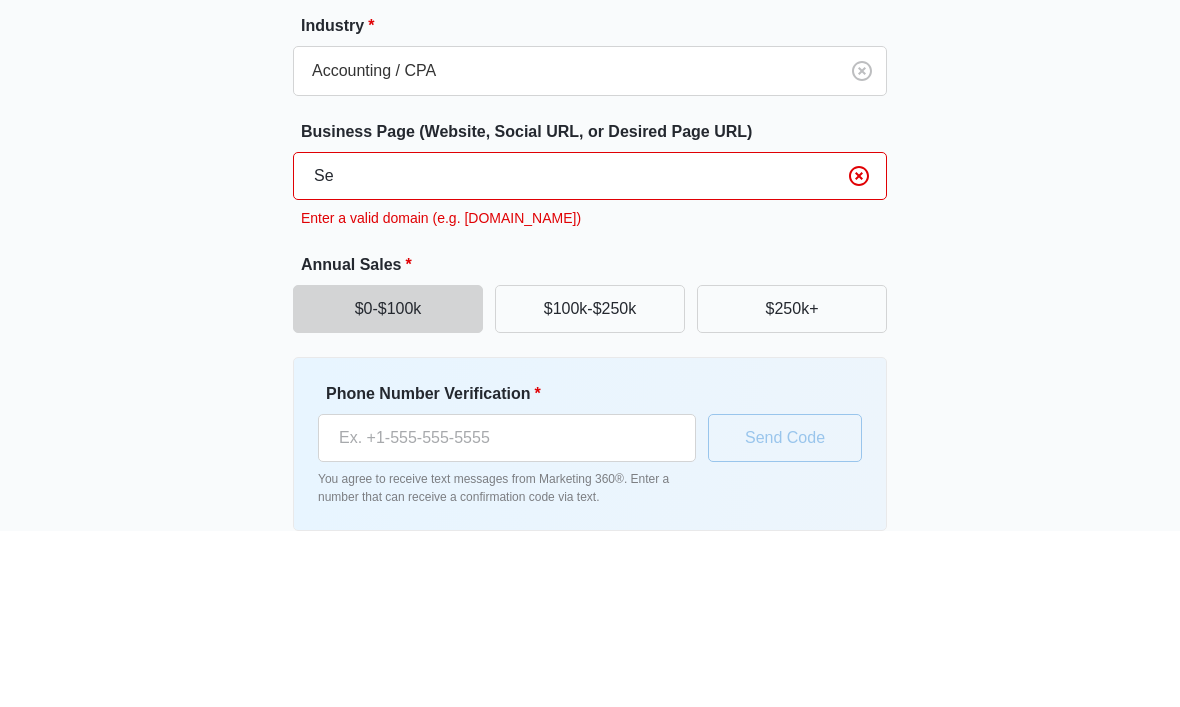 type on "S" 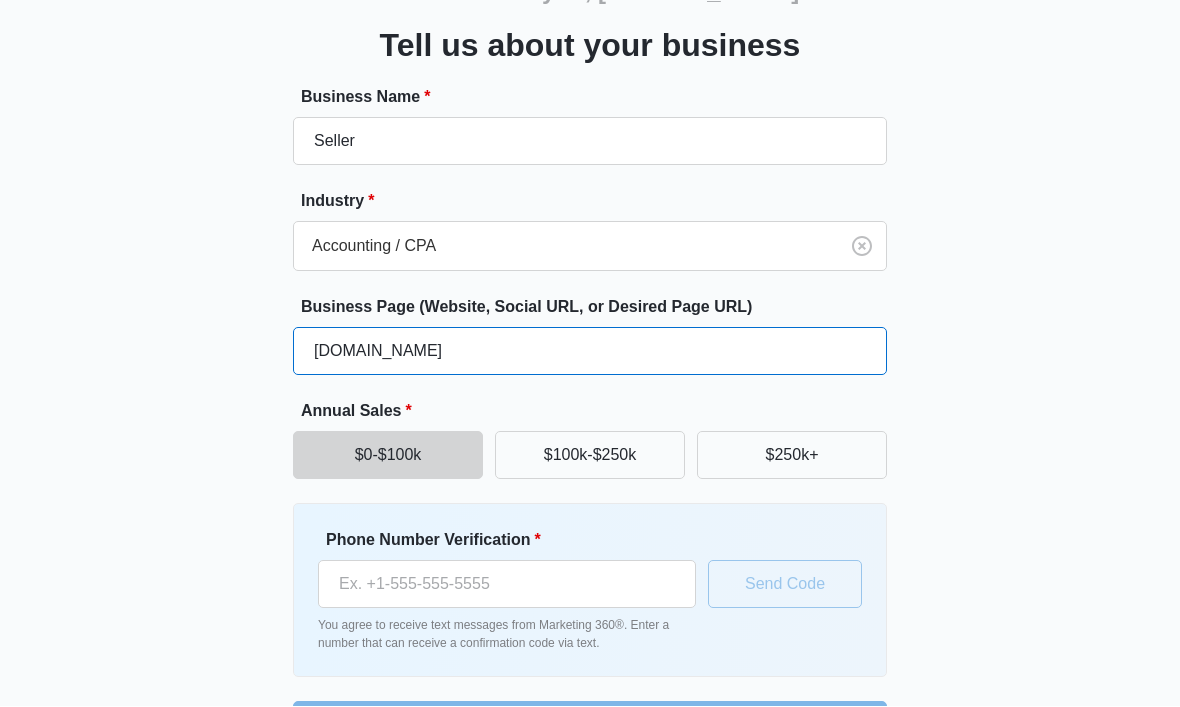 click on "[DOMAIN_NAME]" at bounding box center [590, 352] 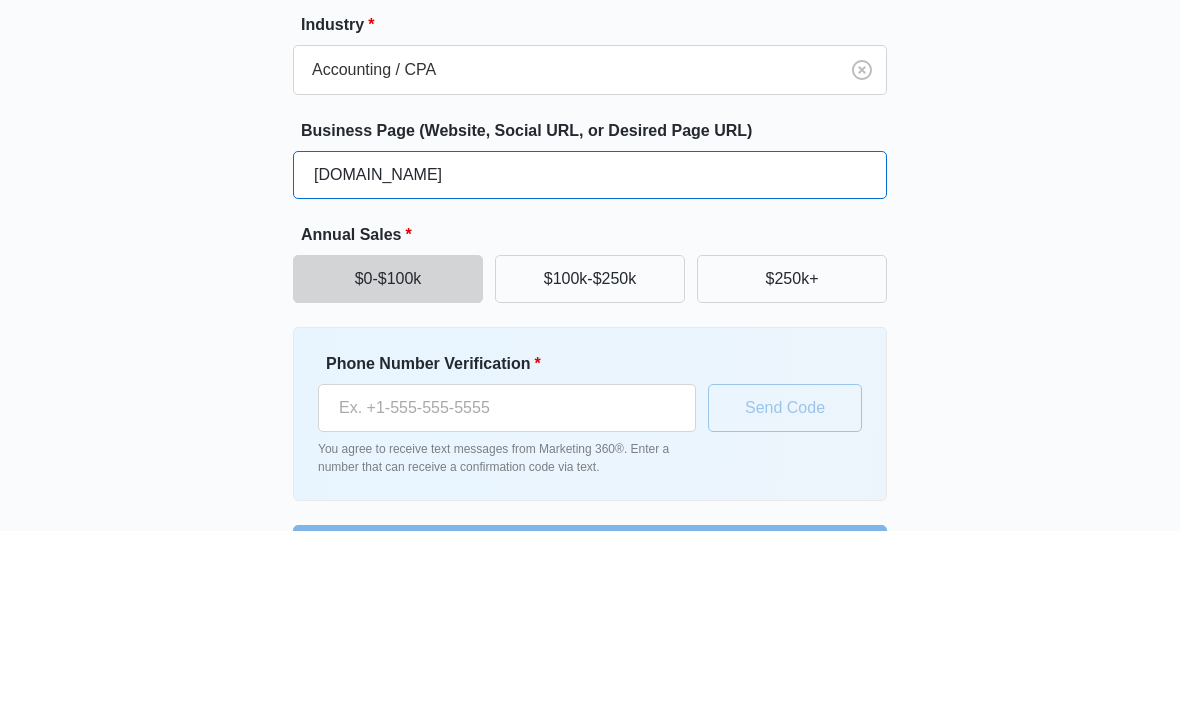 click on "[DOMAIN_NAME]" at bounding box center [590, 352] 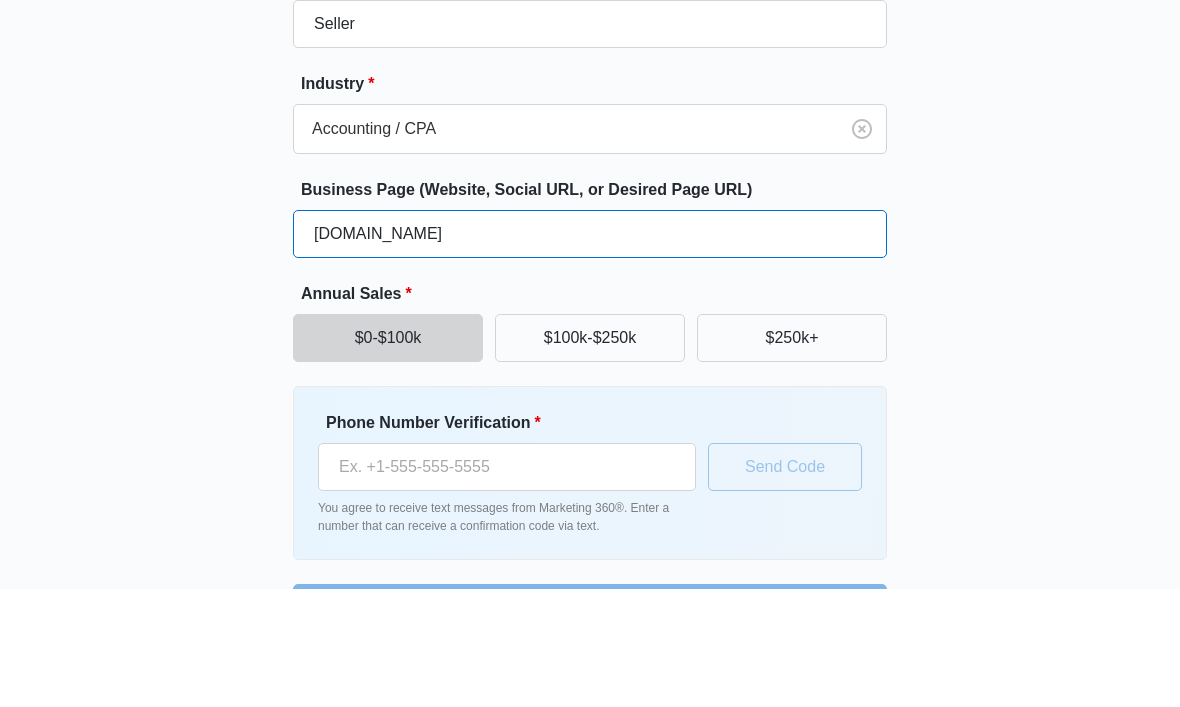 click on "[DOMAIN_NAME]" at bounding box center [590, 352] 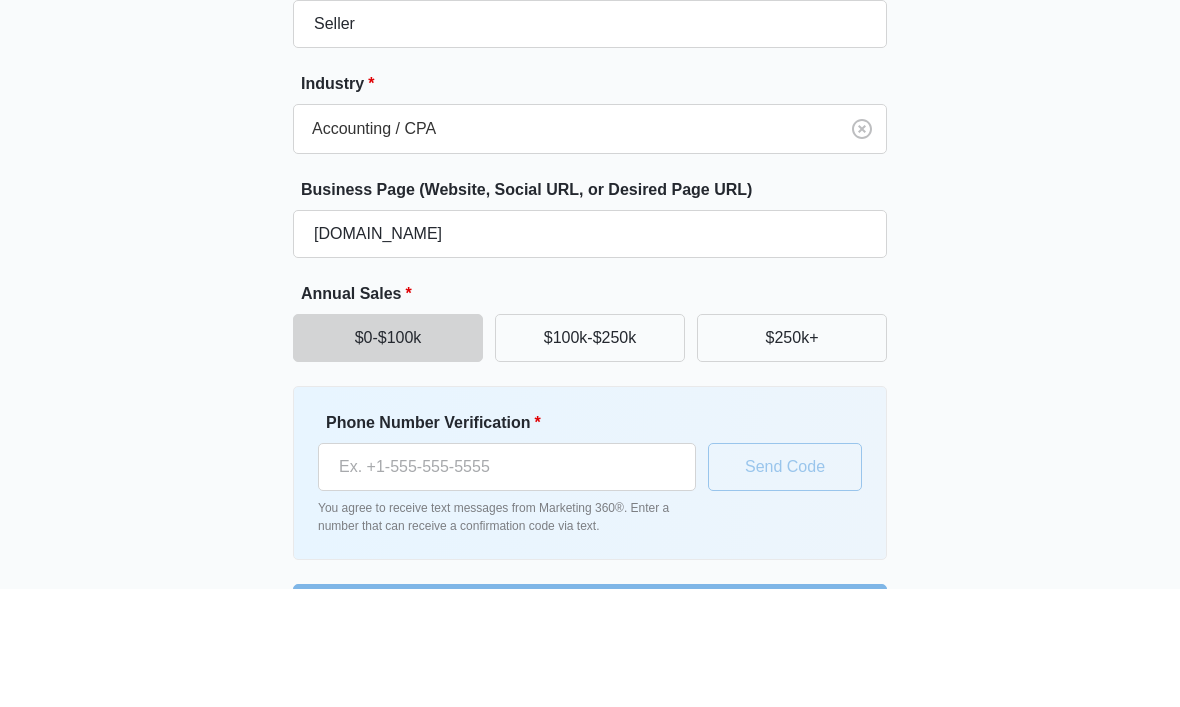 click on "Great to meet you, [PERSON_NAME] us about your business Business Name * Seller Industry * Accounting / CPA Business Page (Website, Social URL, or Desired Page URL) [DOMAIN_NAME] Annual Sales * $0-$100k $100k-$250k $250k+ Phone Number Verification * You agree to receive text messages from Marketing 360®. Enter a number that can receive a confirmation code via text. Send Code Continue" at bounding box center [590, 344] 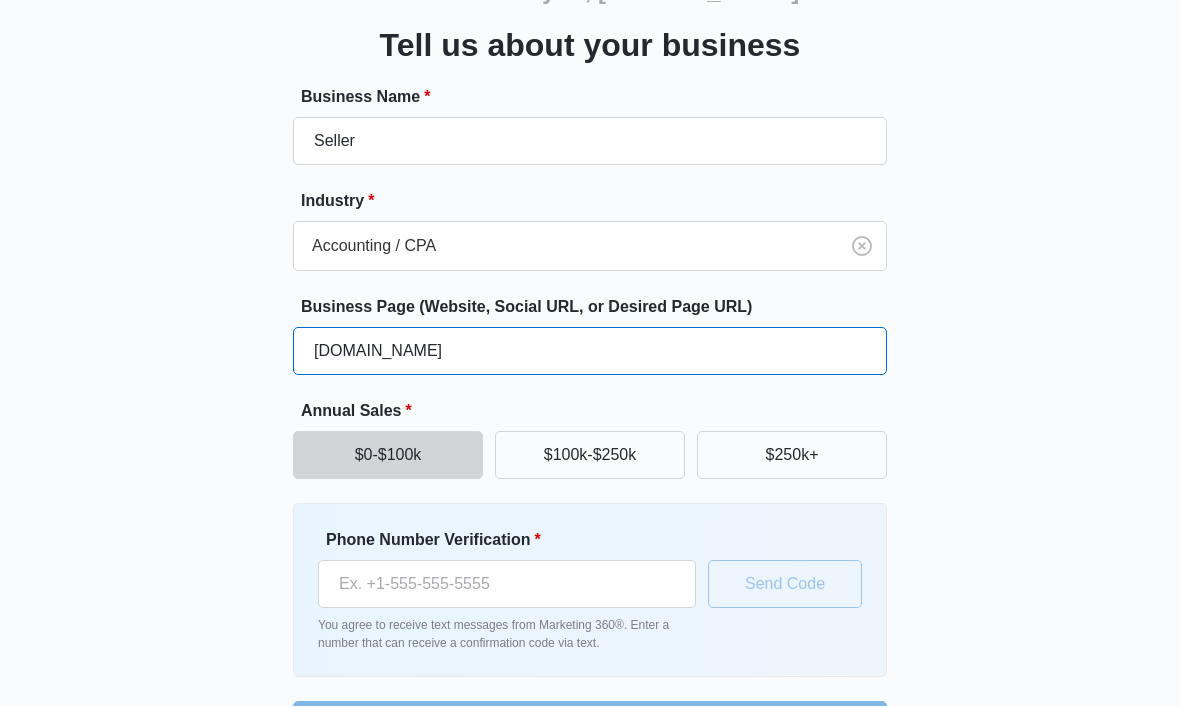 click on "[DOMAIN_NAME]" at bounding box center (590, 352) 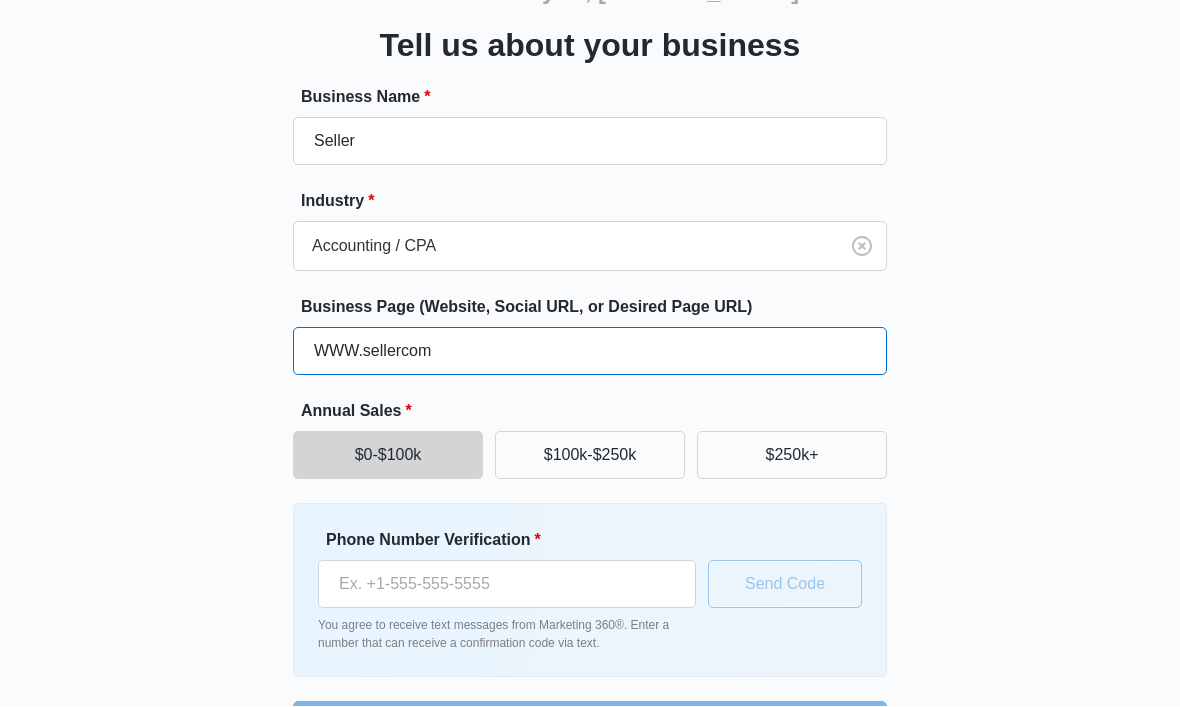 click on "WWW.sellercom" at bounding box center [590, 352] 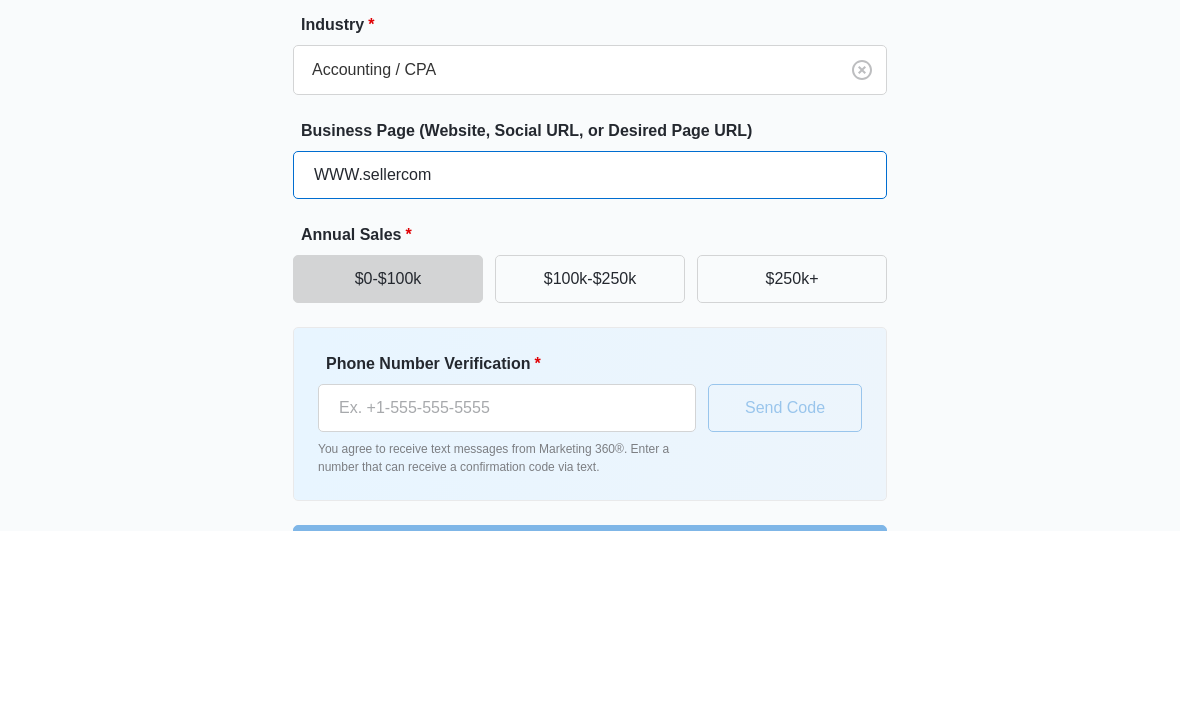 click on "WWW.sellercom" at bounding box center (590, 352) 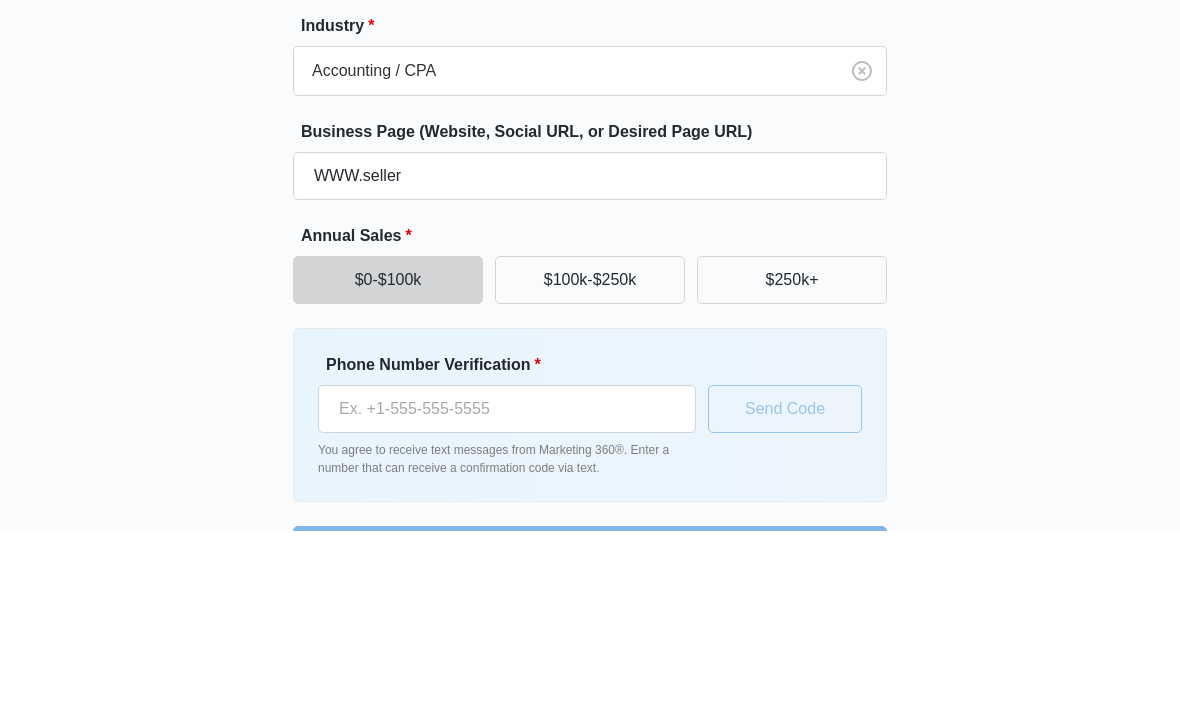 click on "Great to meet you, [PERSON_NAME] us about your business Business Name * Seller Industry * Accounting / CPA Business Page (Website, Social URL, or Desired Page URL) WWW.seller Annual Sales * $0-$100k $100k-$250k $250k+ Phone Number Verification * You agree to receive text messages from Marketing 360®. Enter a number that can receive a confirmation code via text. Send Code Continue" at bounding box center (590, 344) 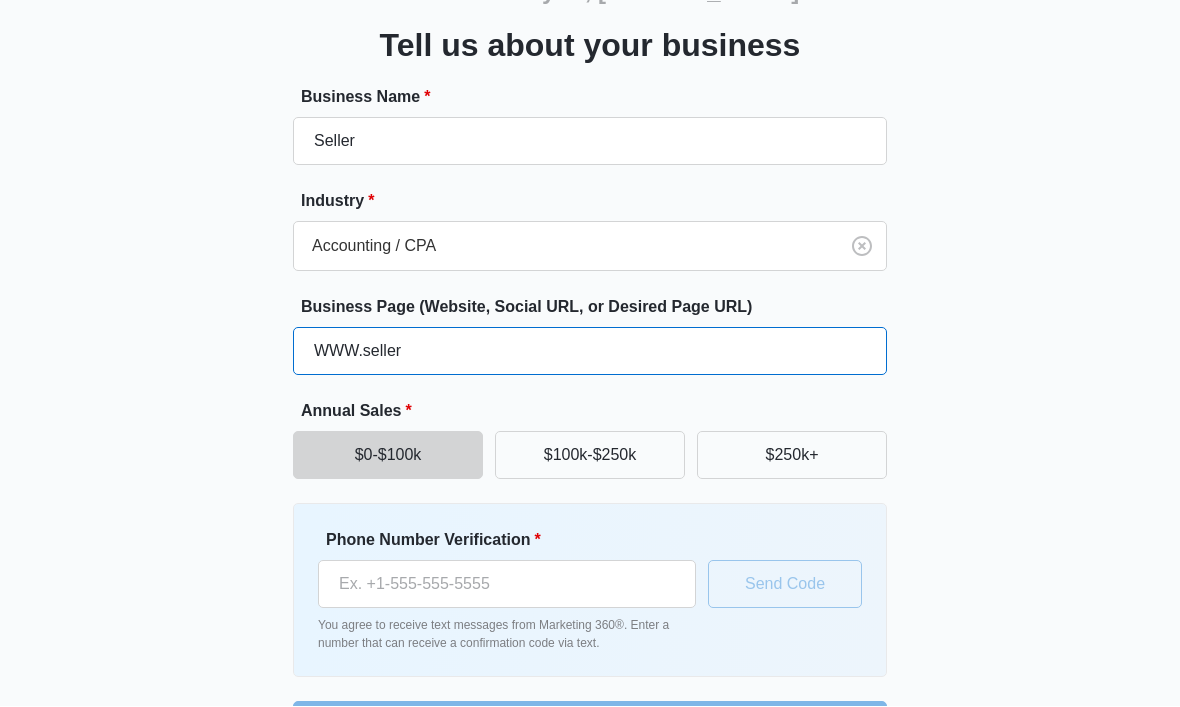 click on "WWW.seller" at bounding box center [590, 352] 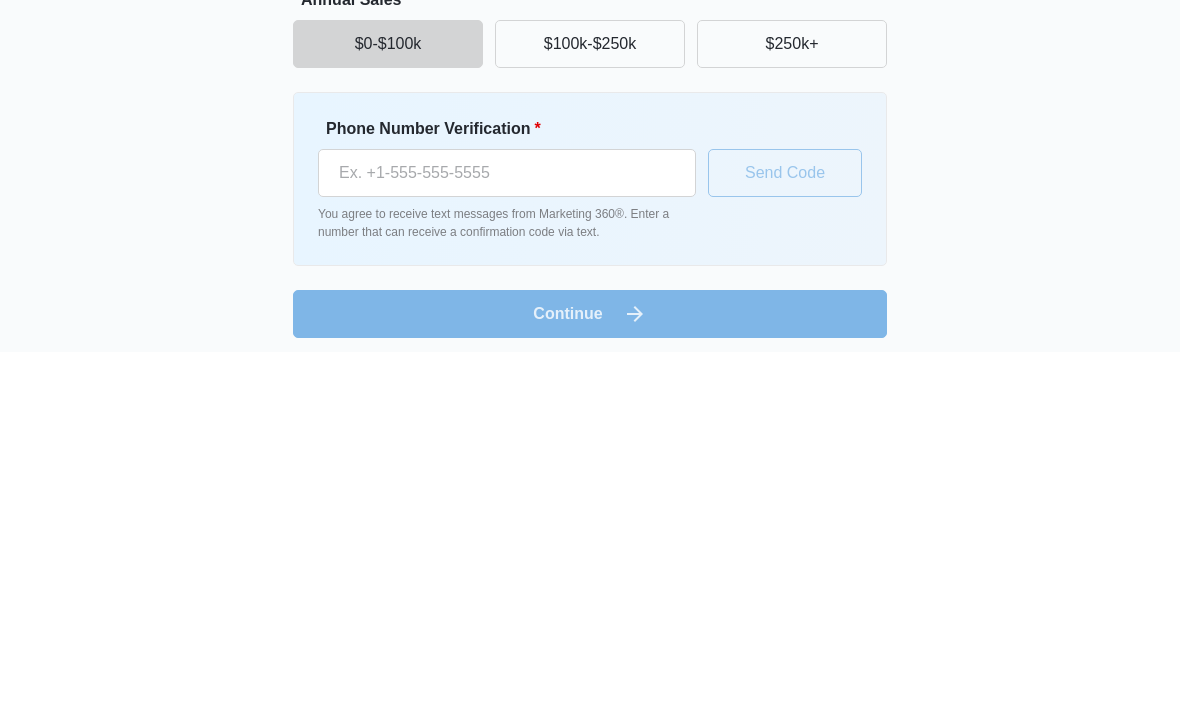 scroll, scrollTop: 189, scrollLeft: 0, axis: vertical 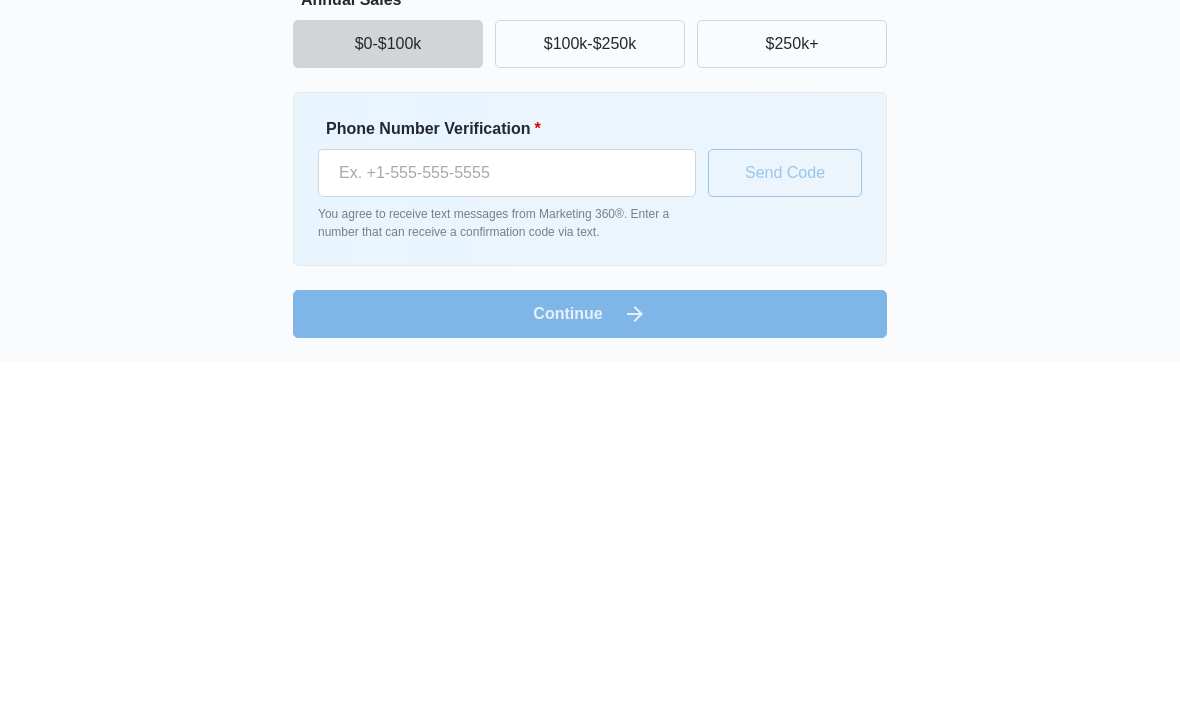 type on "[DOMAIN_NAME]" 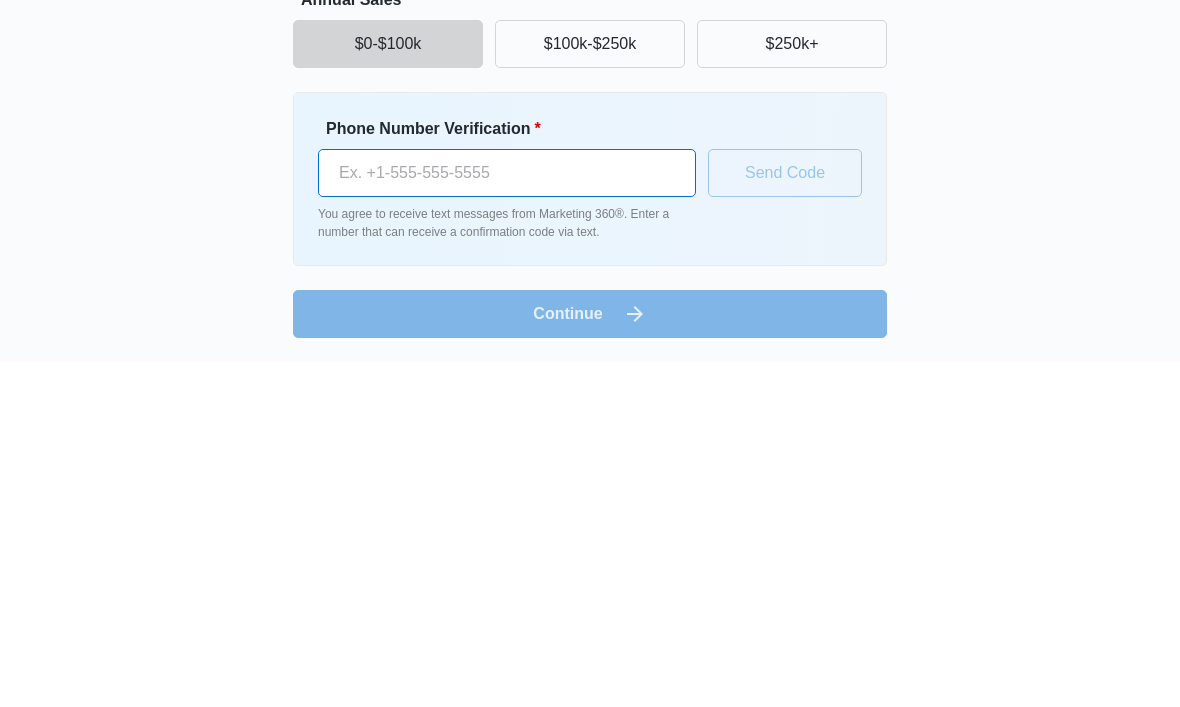 click on "Phone Number Verification *" at bounding box center [507, 518] 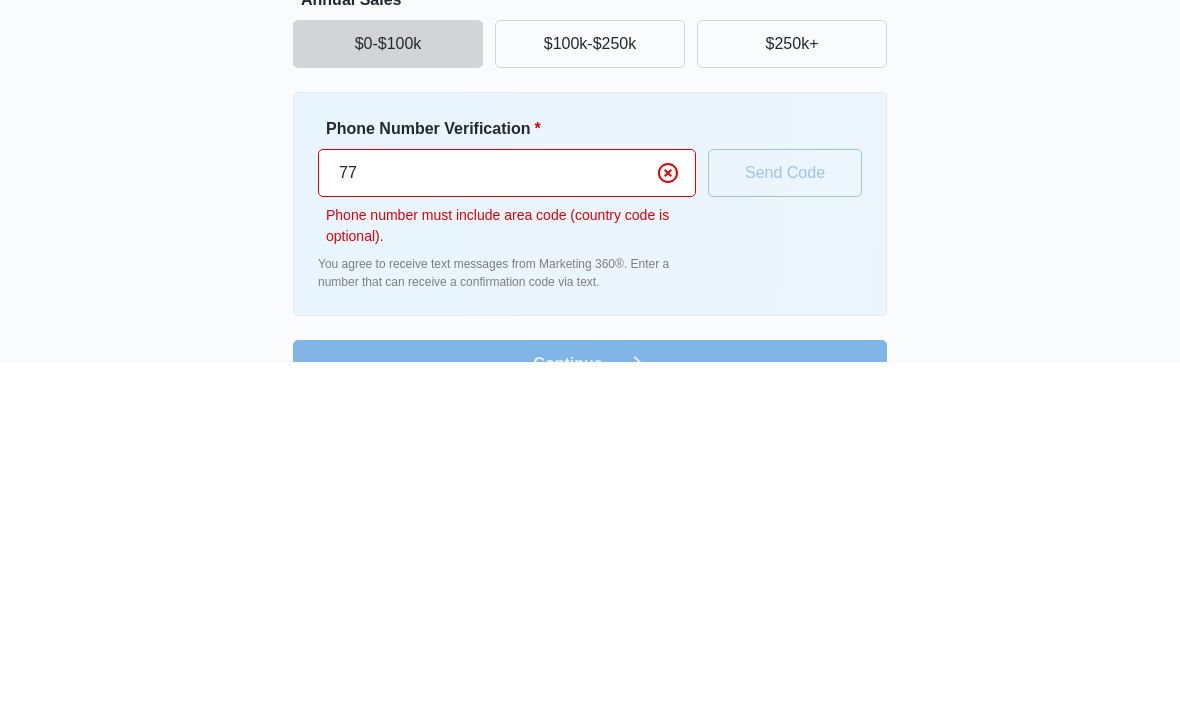 type on "7" 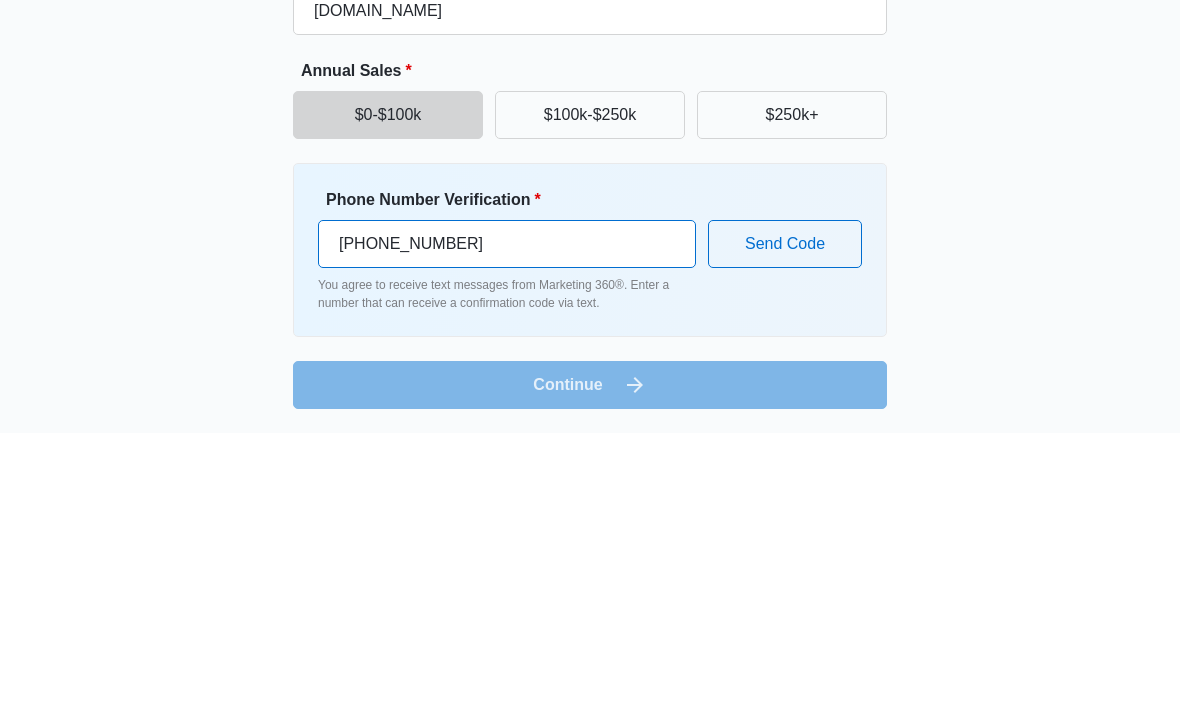 type on "[PHONE_NUMBER]" 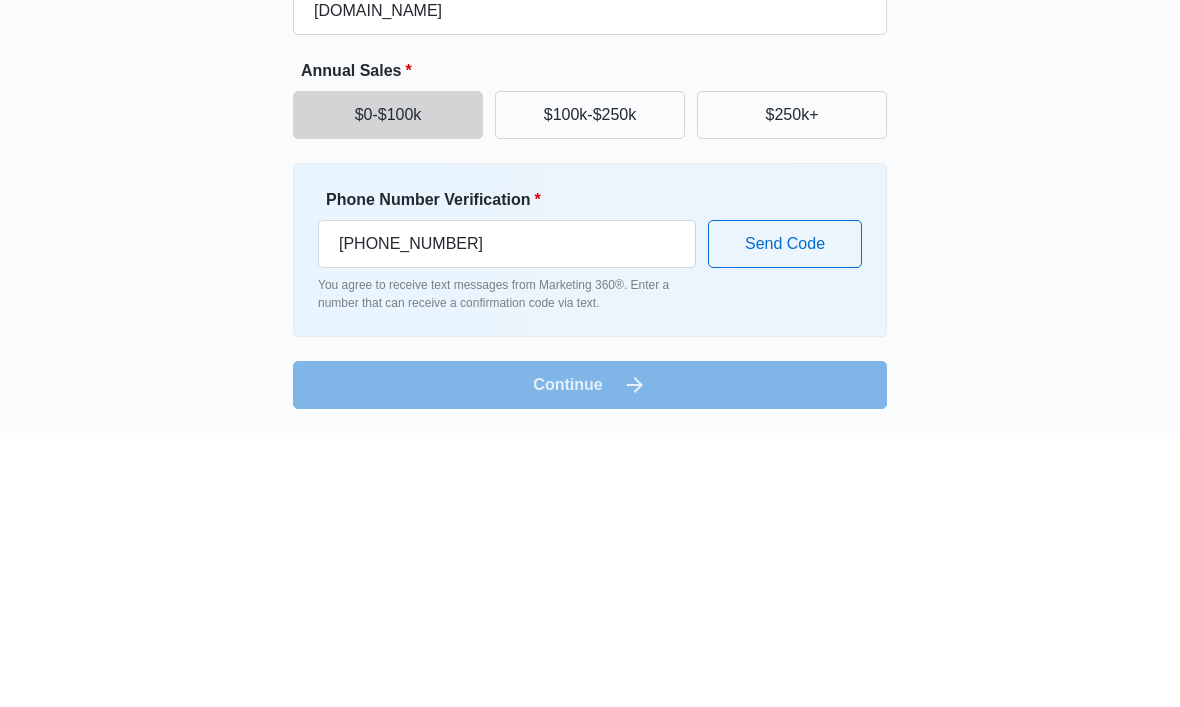click on "Send Code" at bounding box center (785, 518) 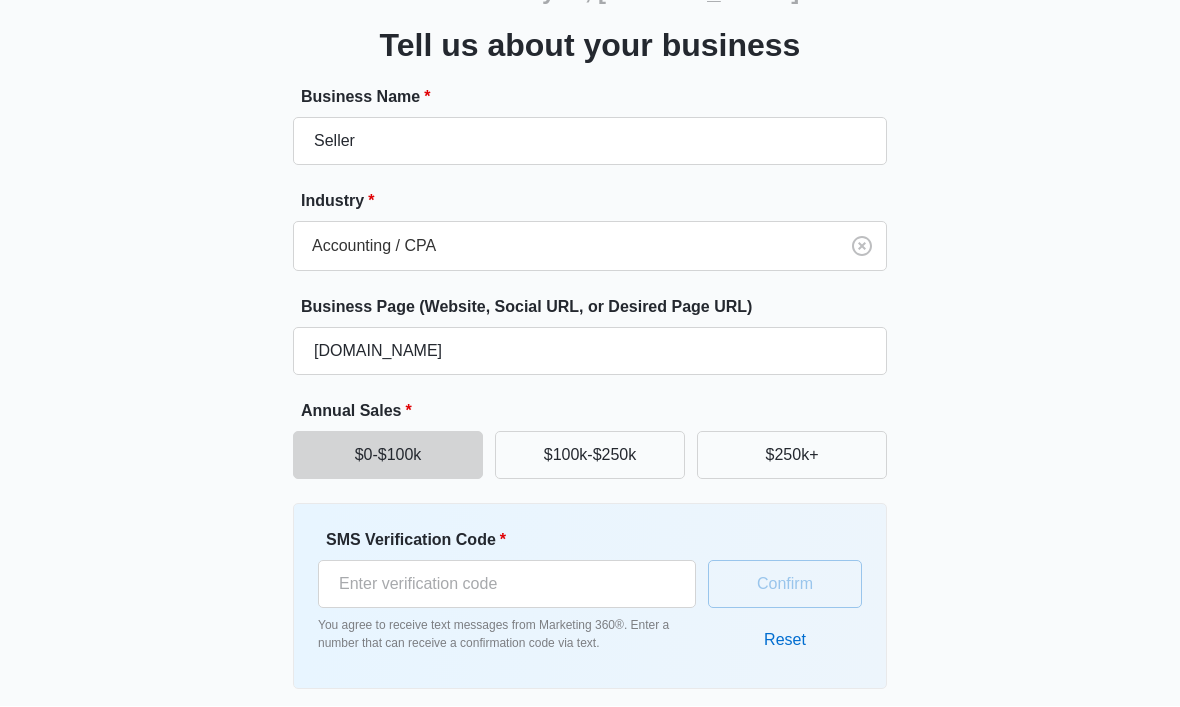 scroll, scrollTop: 123, scrollLeft: 0, axis: vertical 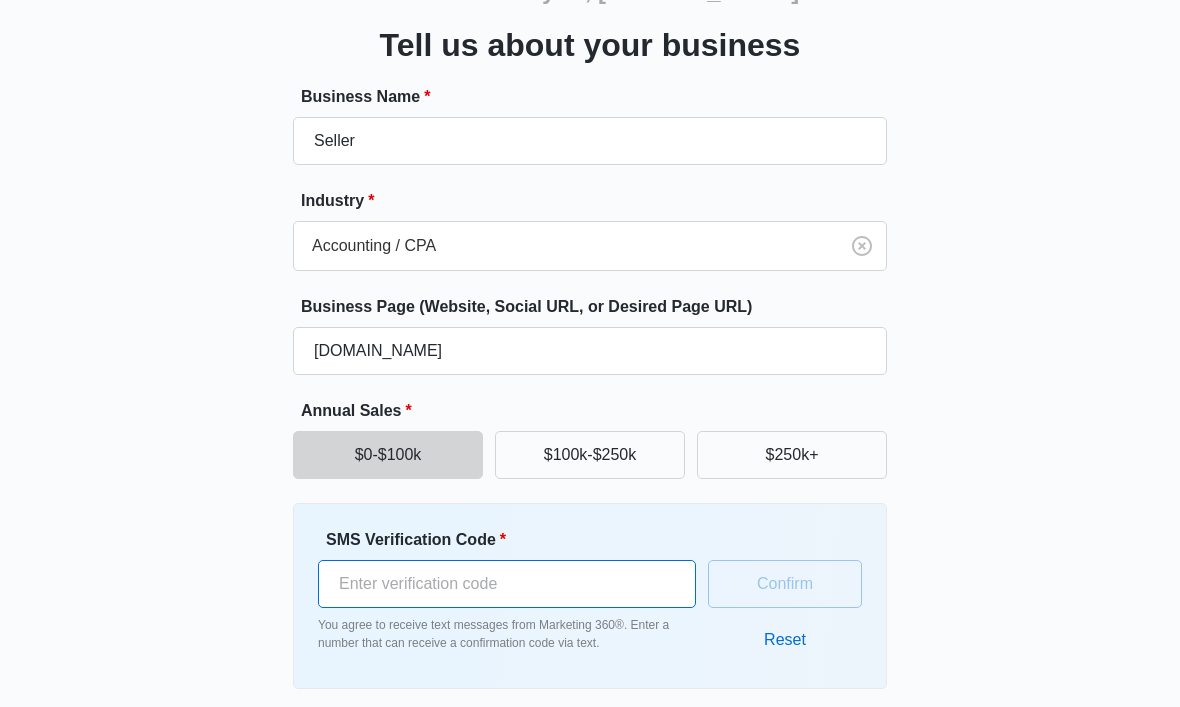 click on "SMS Verification Code *" at bounding box center (507, 584) 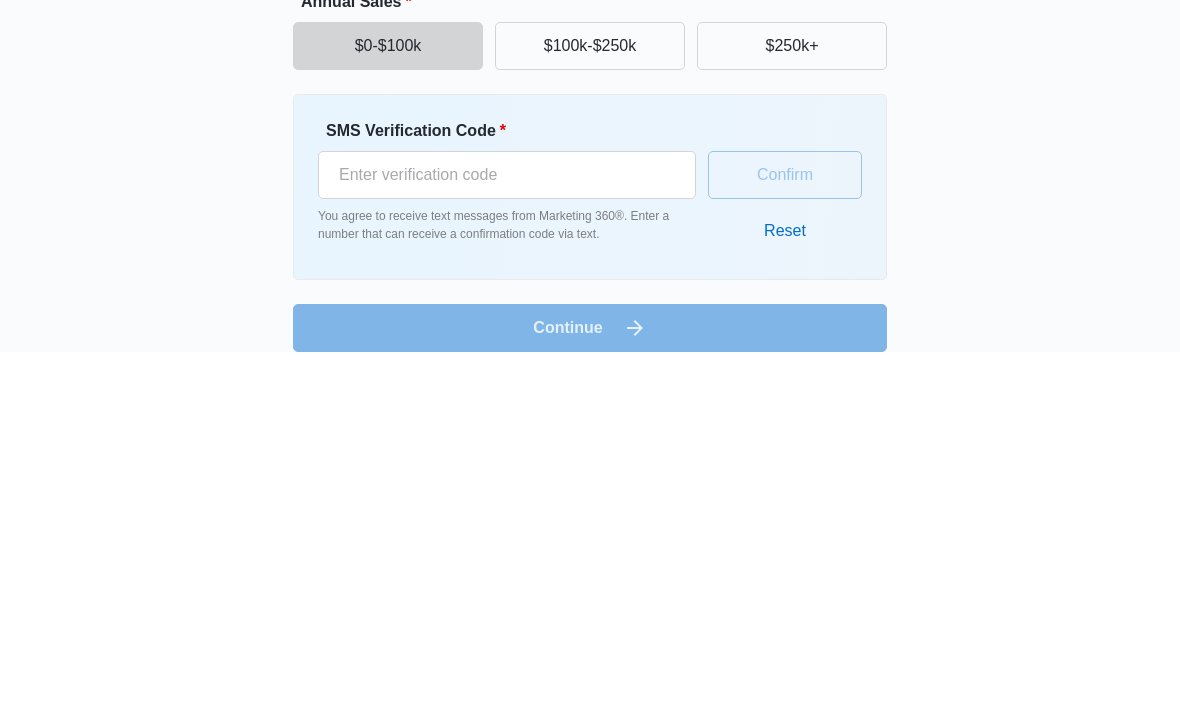scroll, scrollTop: 134, scrollLeft: 0, axis: vertical 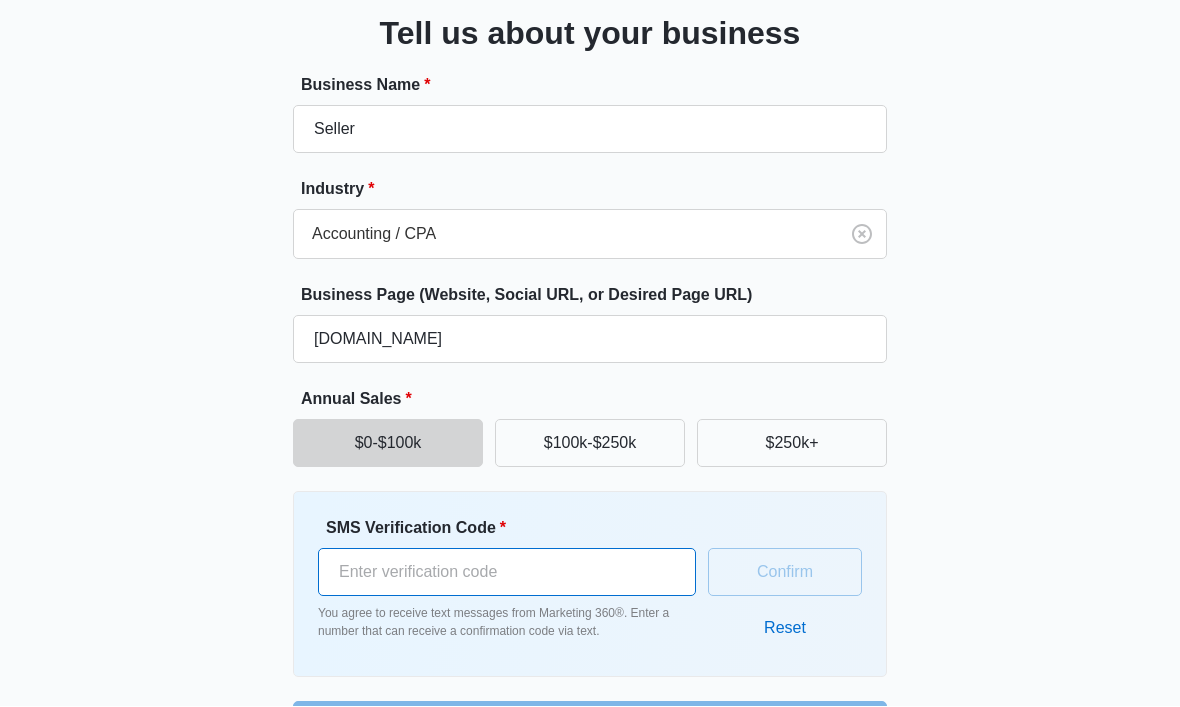 click on "SMS Verification Code *" at bounding box center [507, 573] 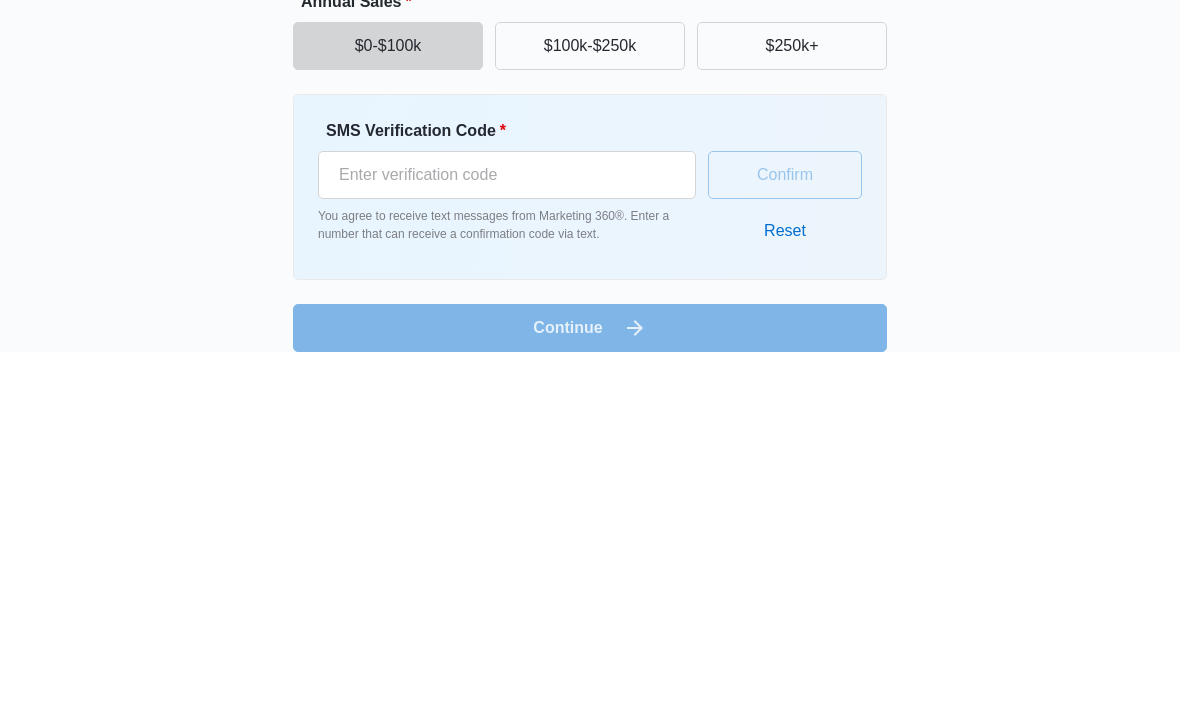 scroll, scrollTop: 134, scrollLeft: 0, axis: vertical 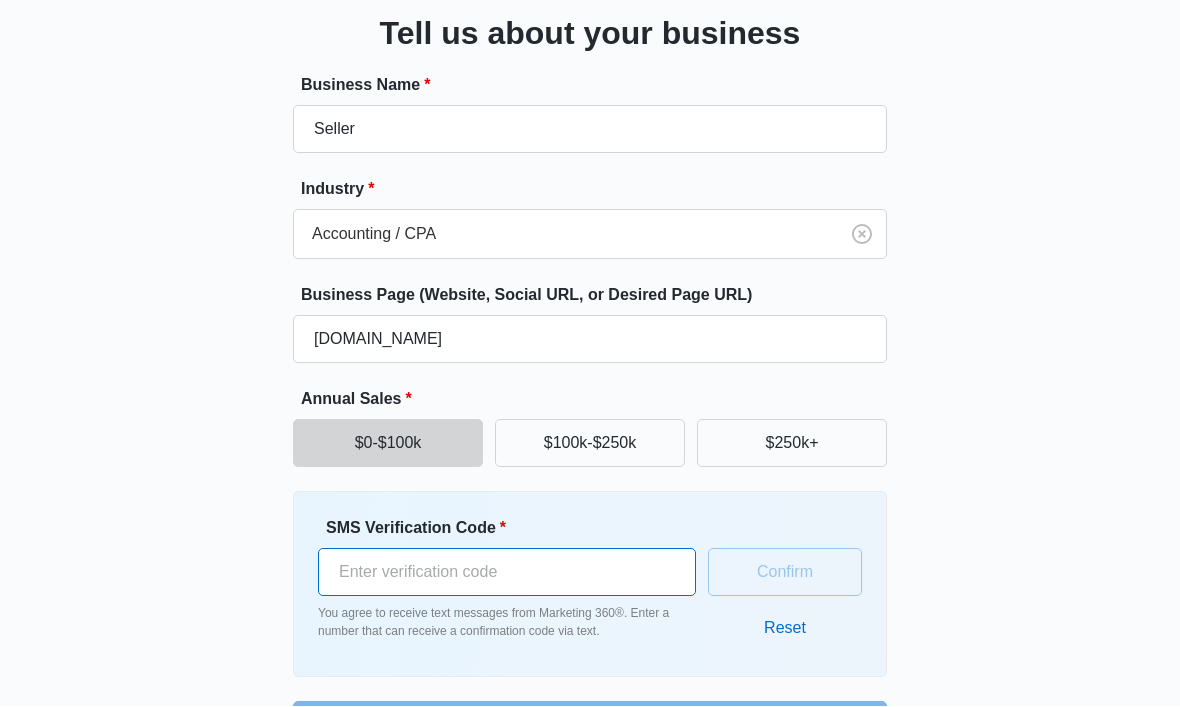 click on "SMS Verification Code *" at bounding box center (507, 573) 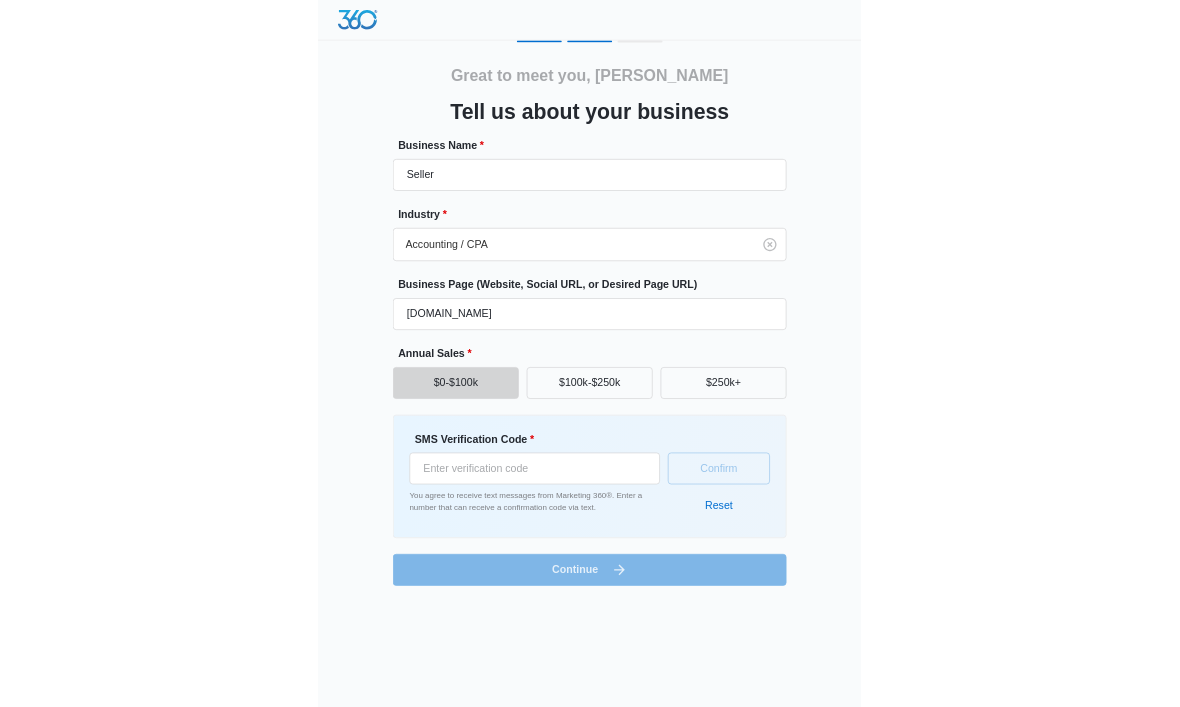 scroll, scrollTop: 134, scrollLeft: 0, axis: vertical 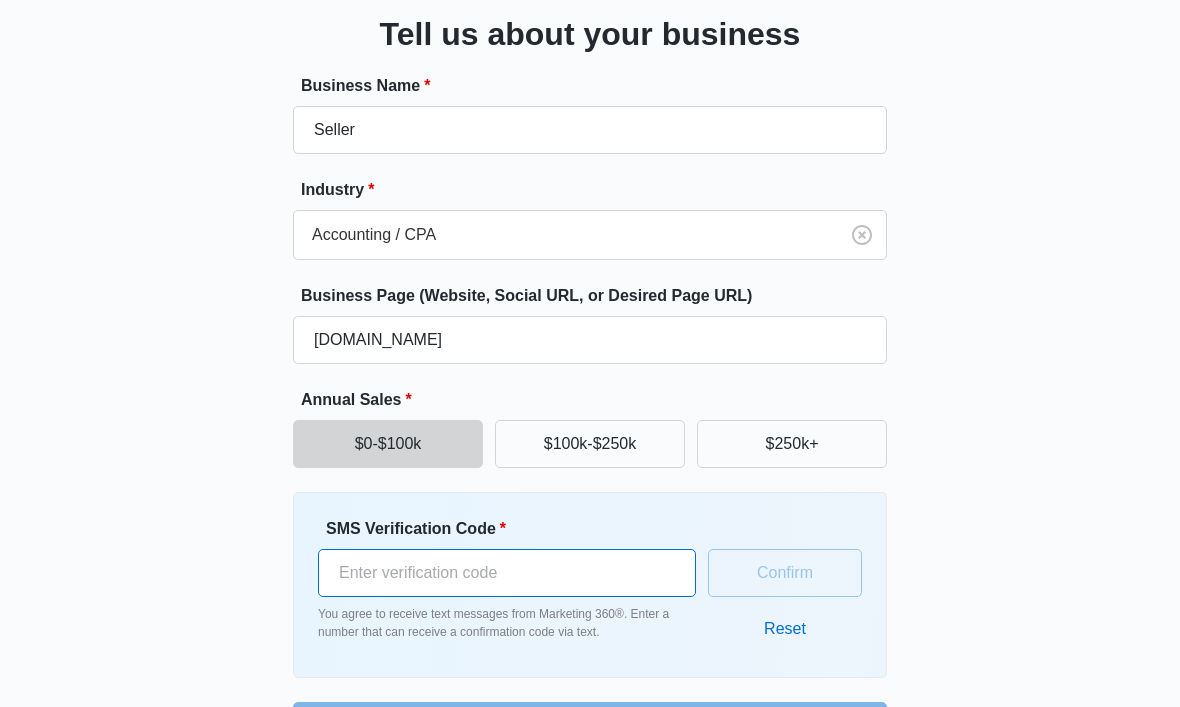 click on "SMS Verification Code *" at bounding box center [507, 573] 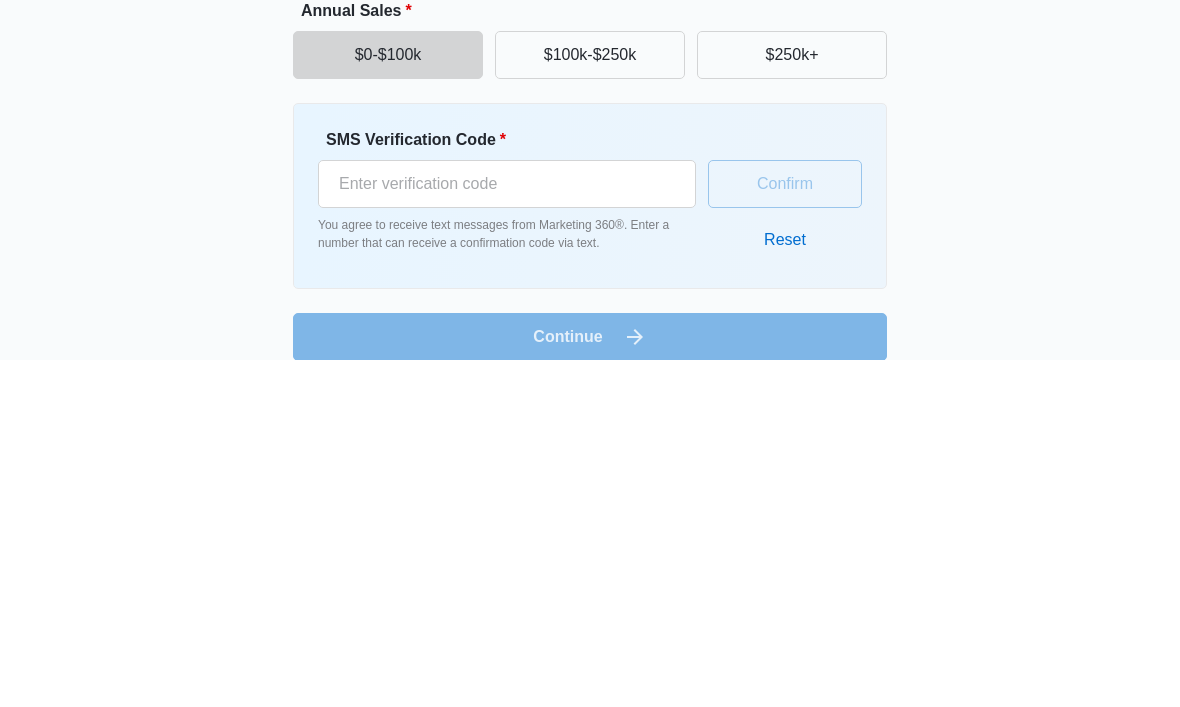 click on "Reset" at bounding box center (785, 587) 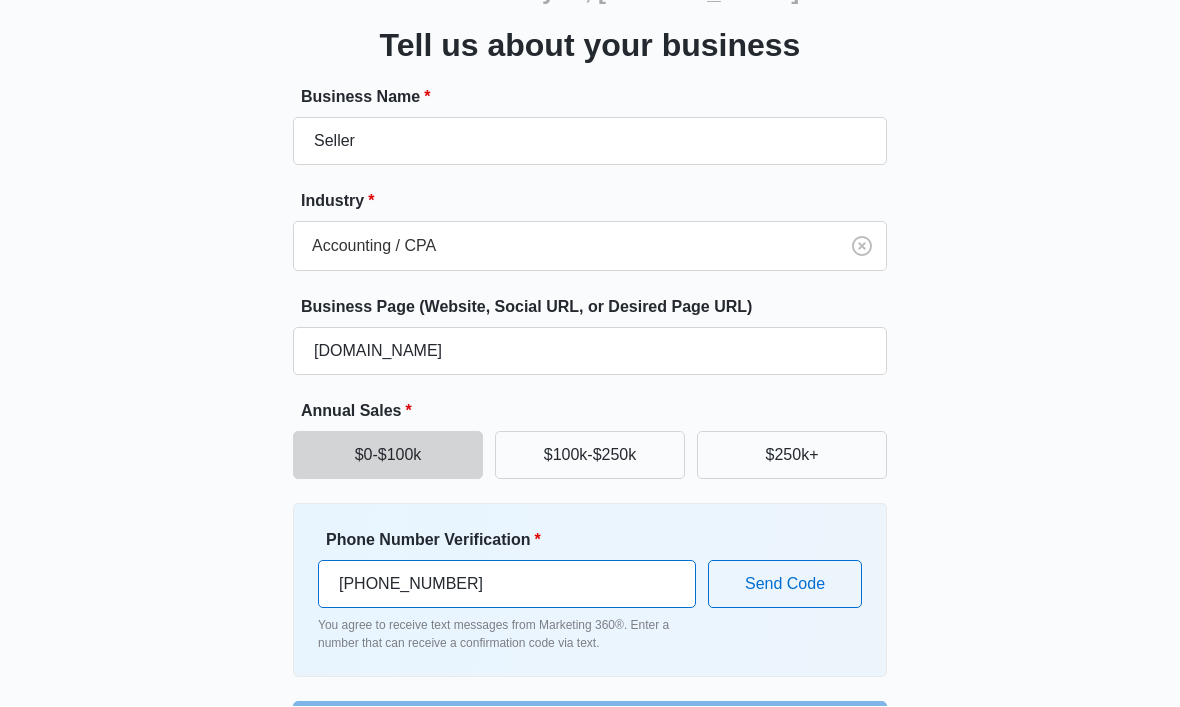 click on "[PHONE_NUMBER]" at bounding box center [507, 585] 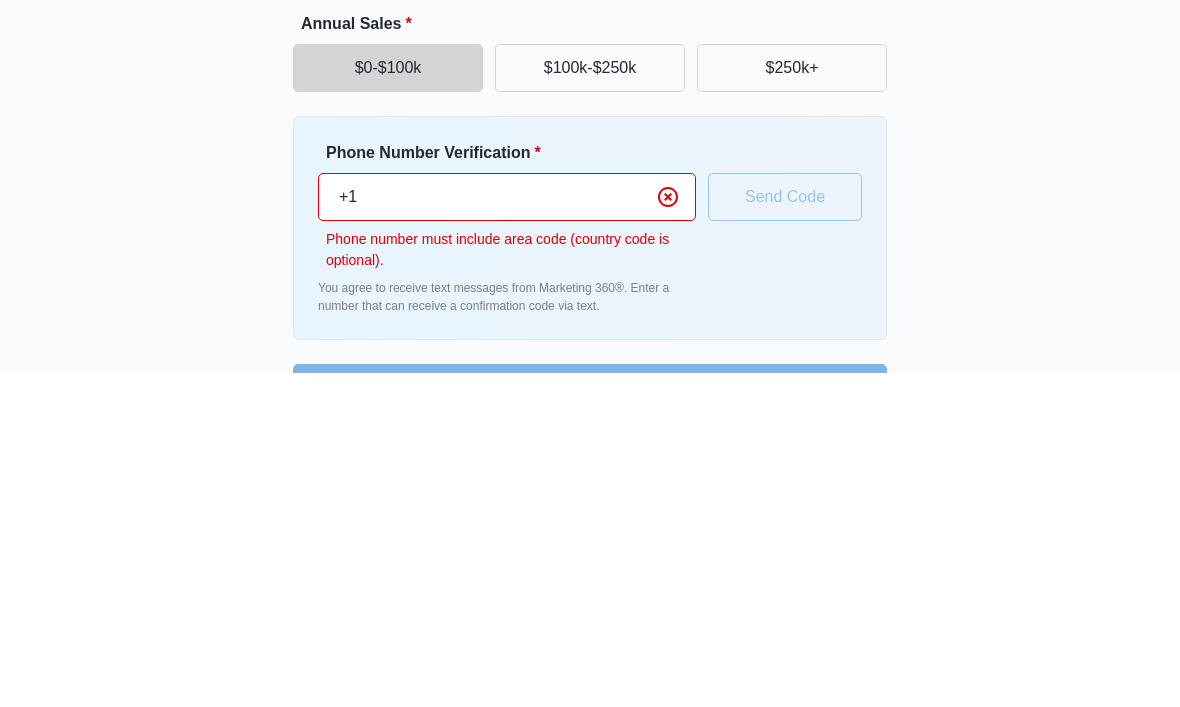 type on "+" 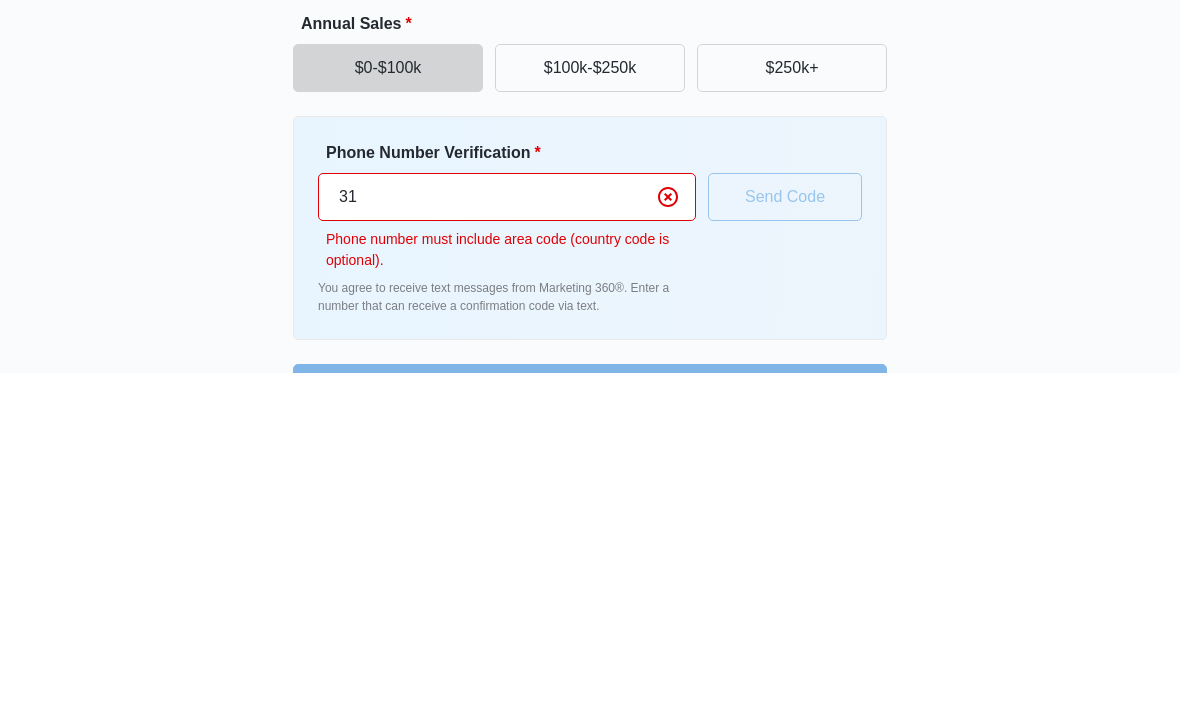 type on "3" 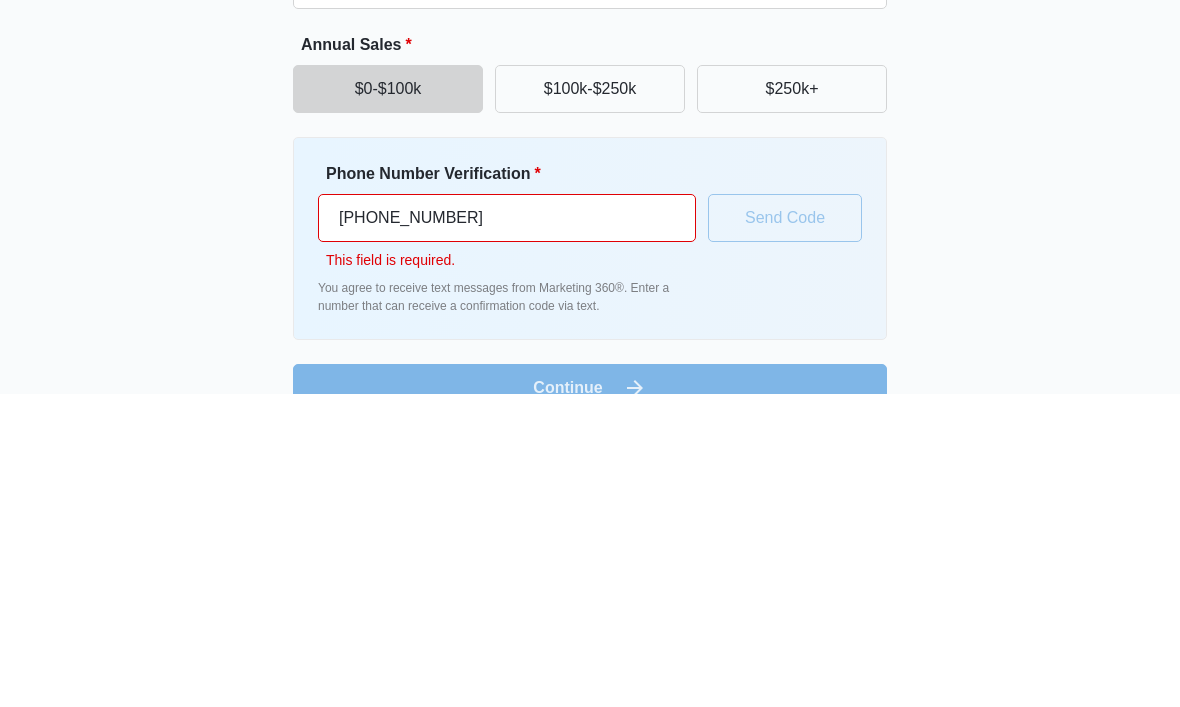 scroll, scrollTop: 122, scrollLeft: 0, axis: vertical 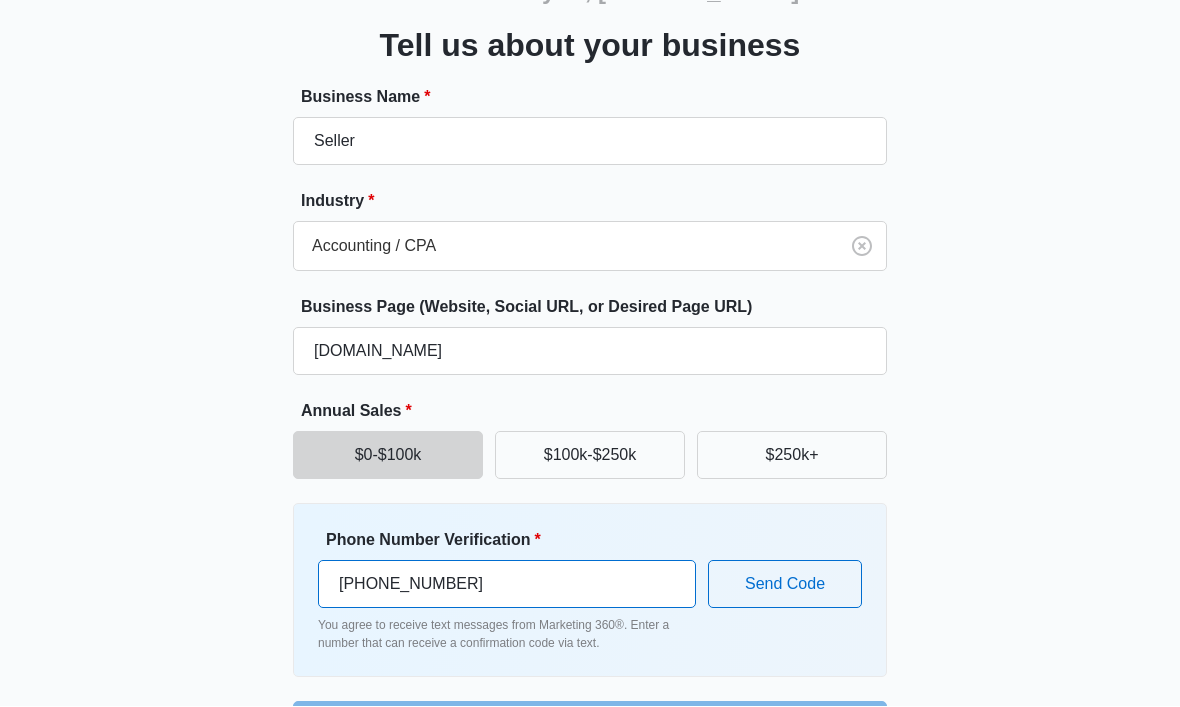 click on "[PHONE_NUMBER]" at bounding box center [507, 585] 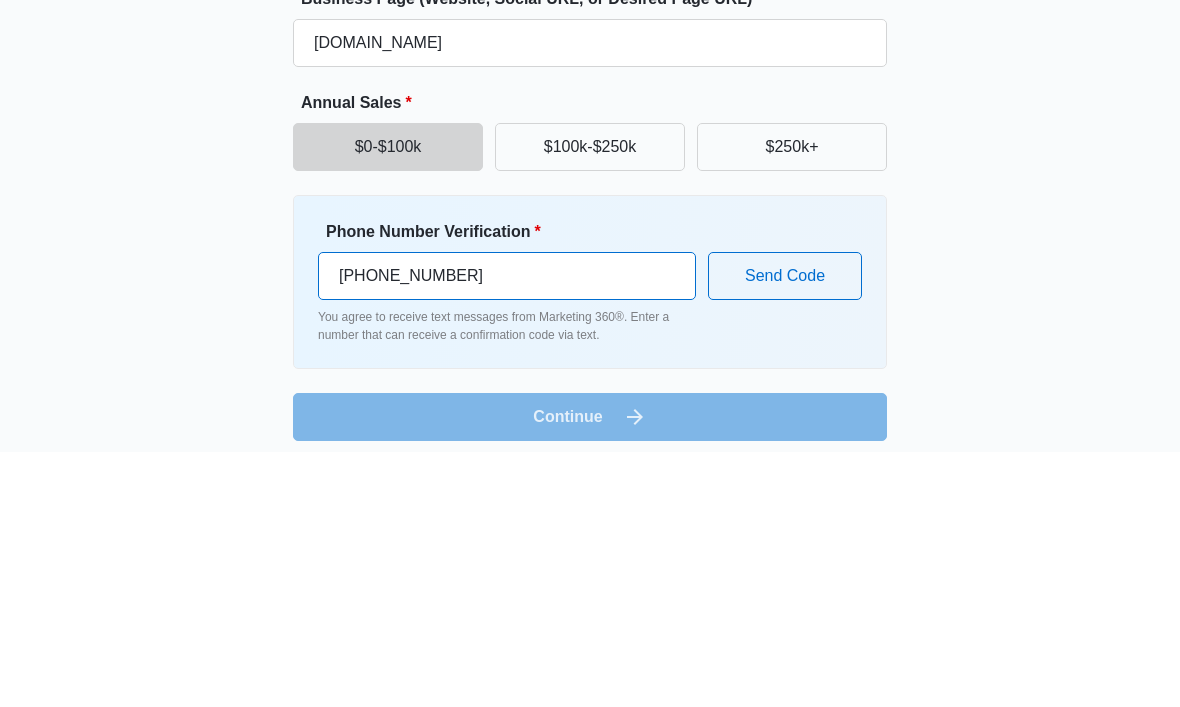 click on "[PHONE_NUMBER]" at bounding box center [507, 531] 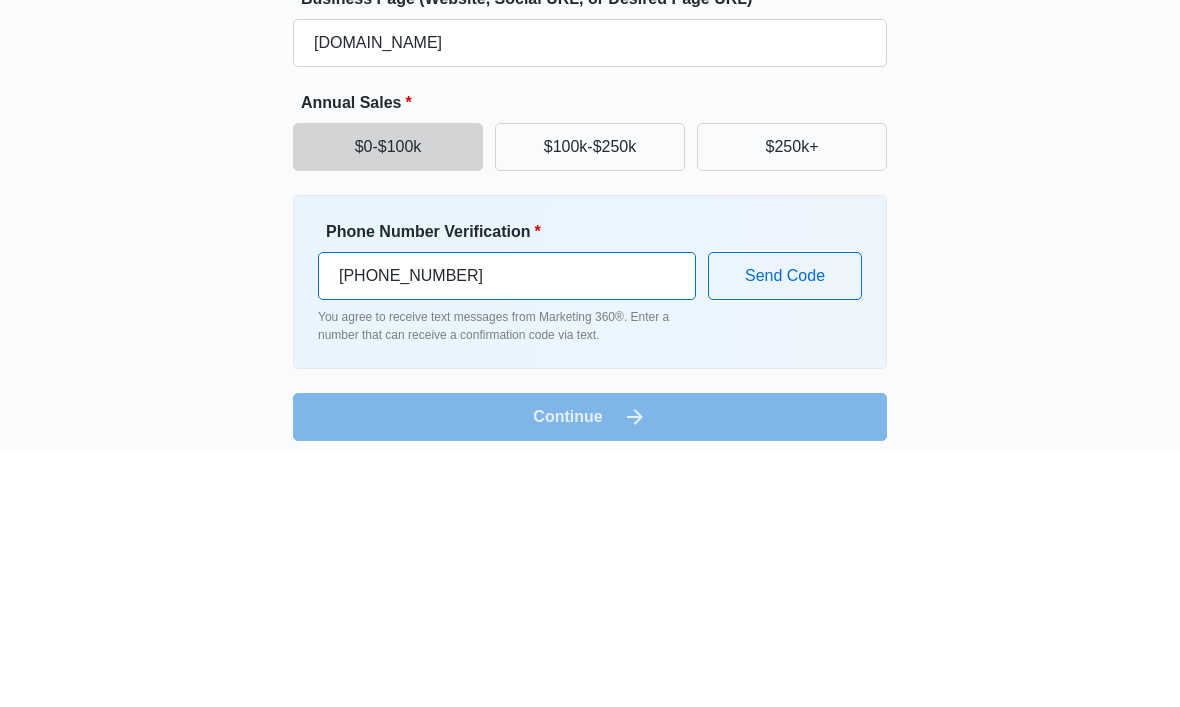 click on "[PHONE_NUMBER]" at bounding box center [507, 531] 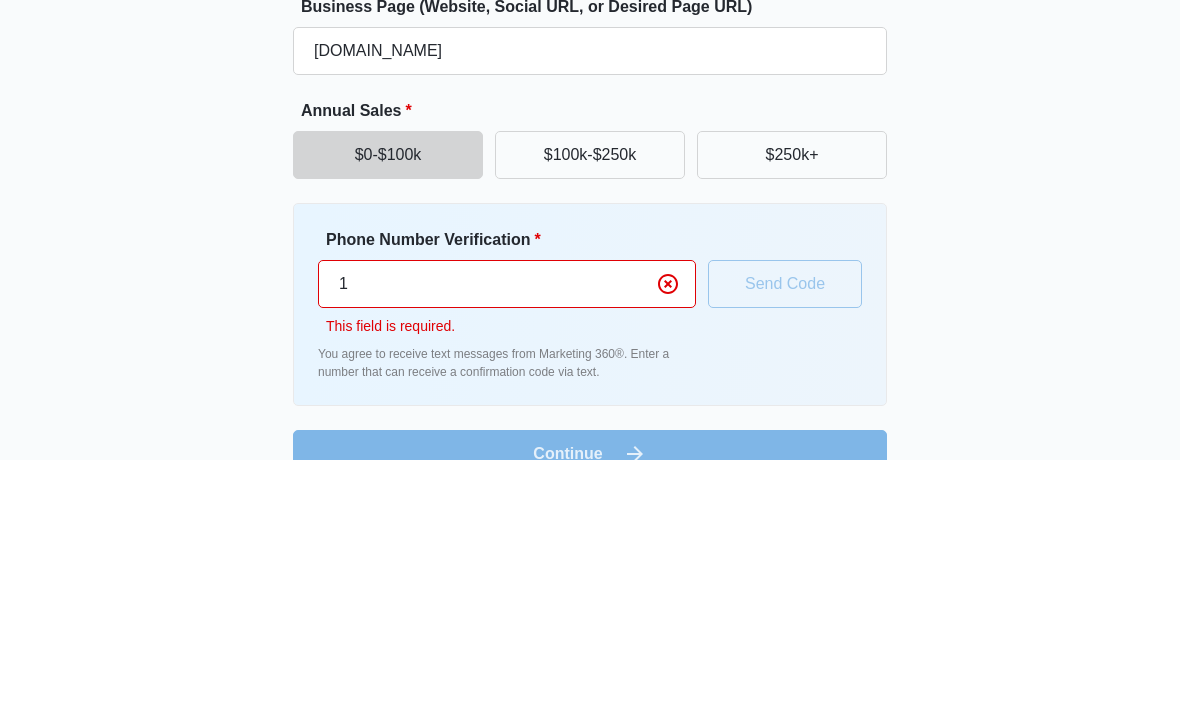 type on "1" 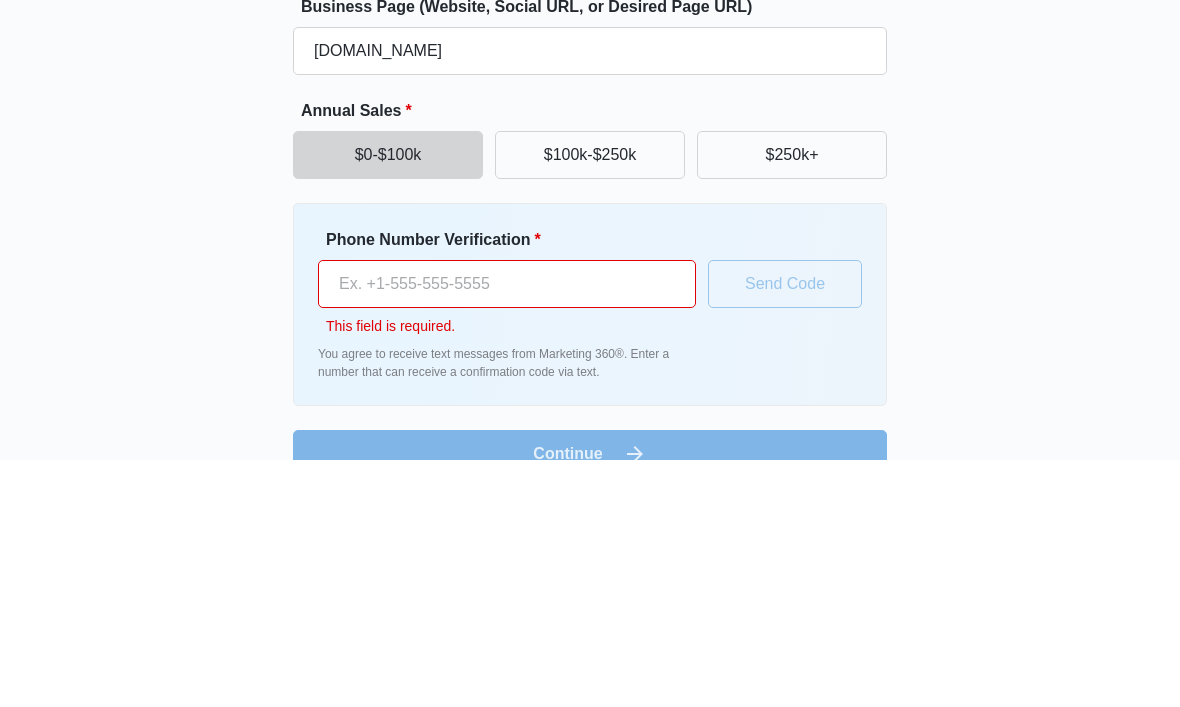 type on "[PHONE_NUMBER]" 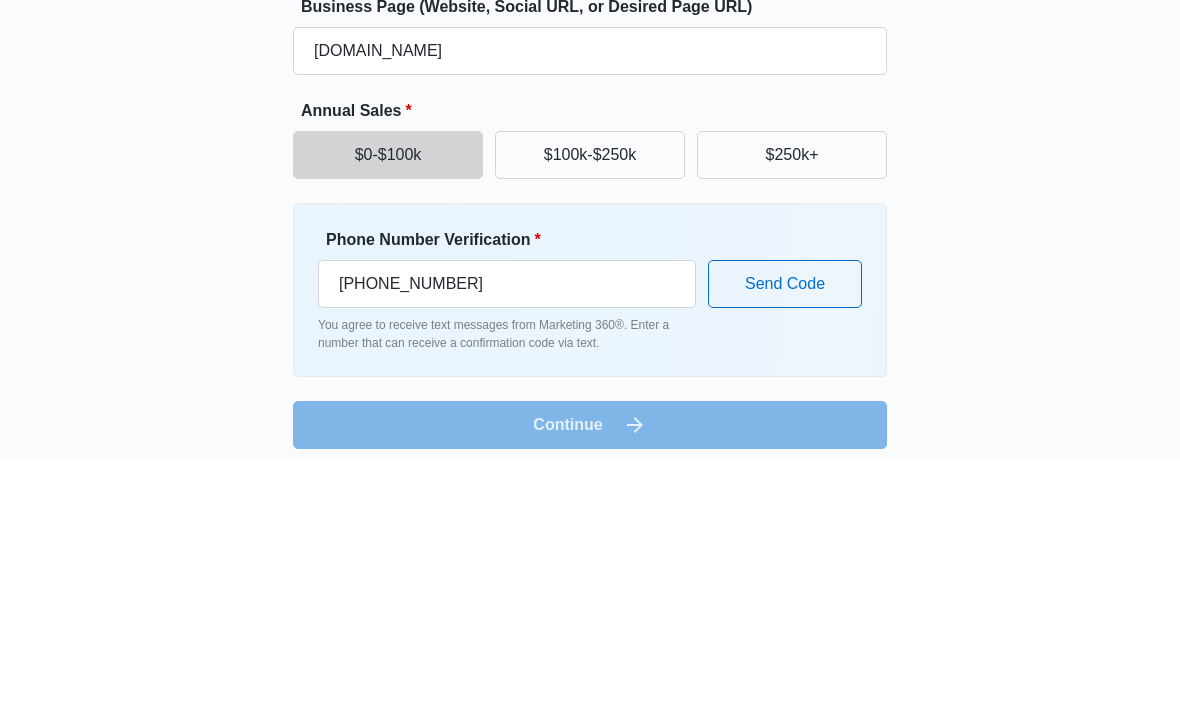 scroll, scrollTop: 122, scrollLeft: 0, axis: vertical 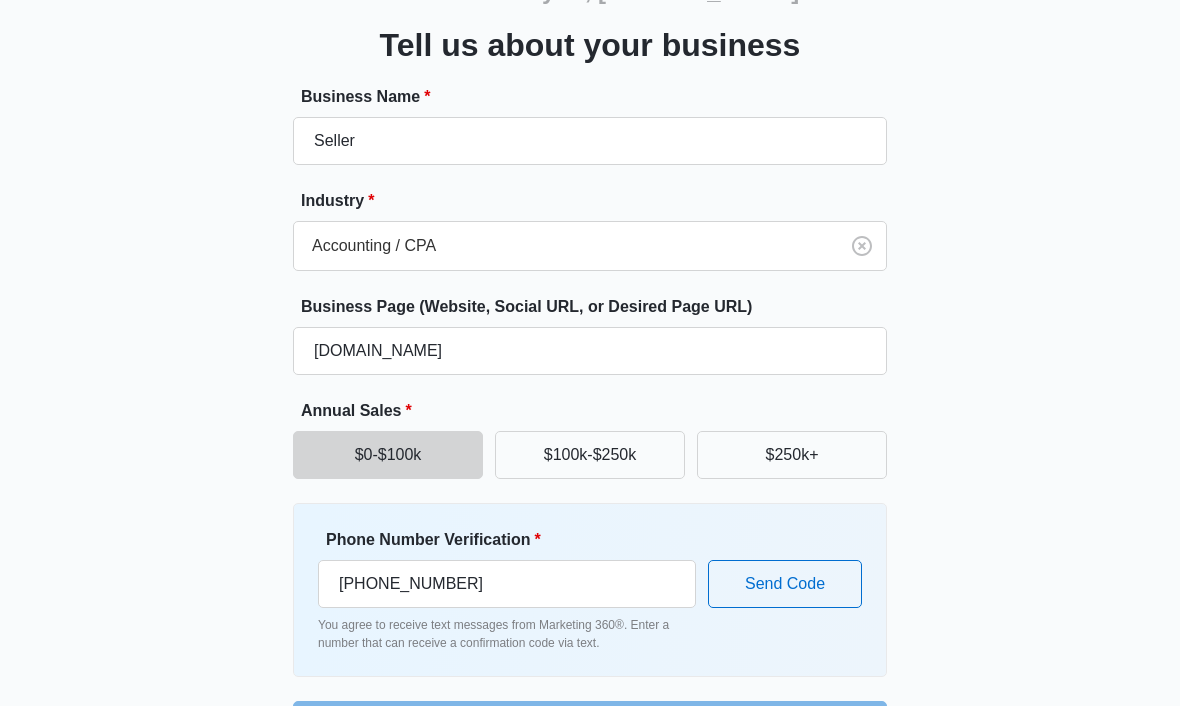 click on "Send Code" at bounding box center [785, 585] 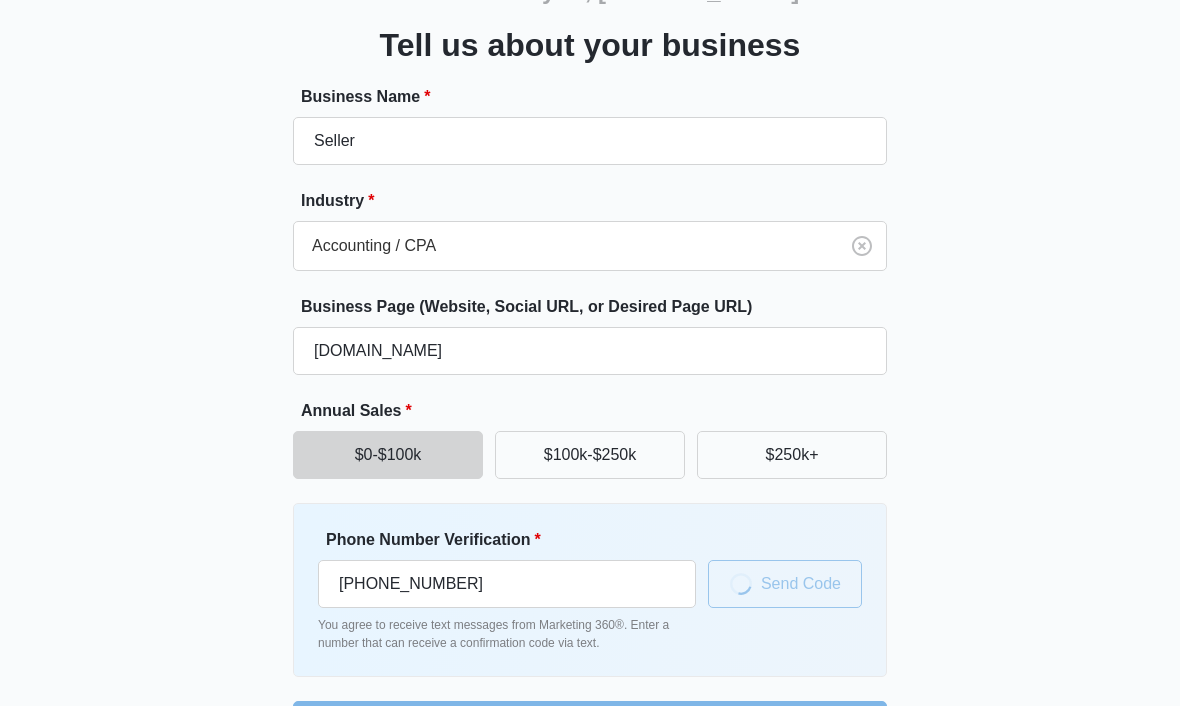 scroll, scrollTop: 123, scrollLeft: 0, axis: vertical 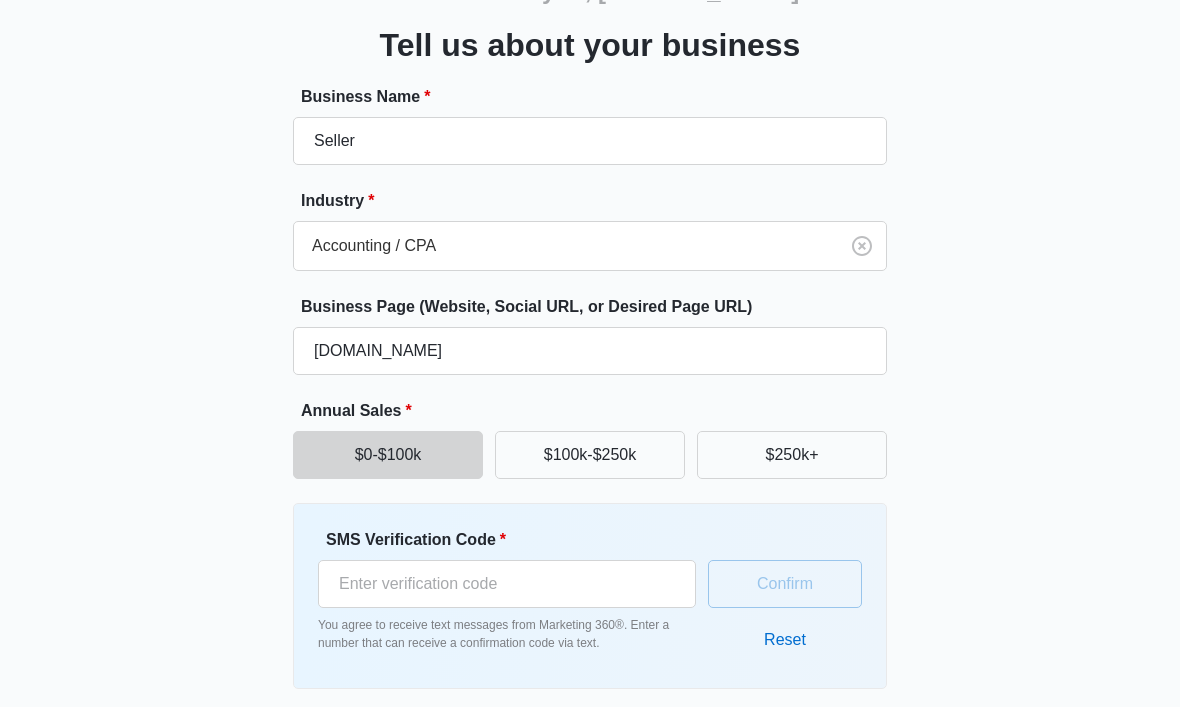 click on "SMS Verification Code *" at bounding box center (515, 540) 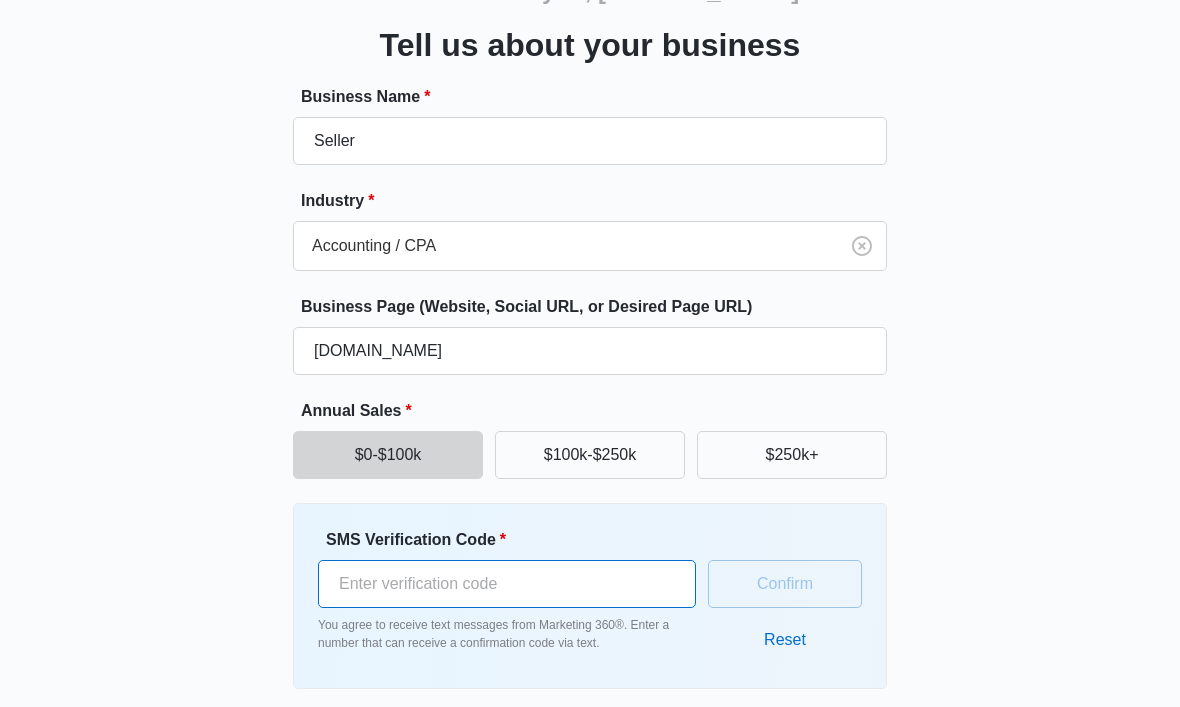 scroll, scrollTop: 176, scrollLeft: 0, axis: vertical 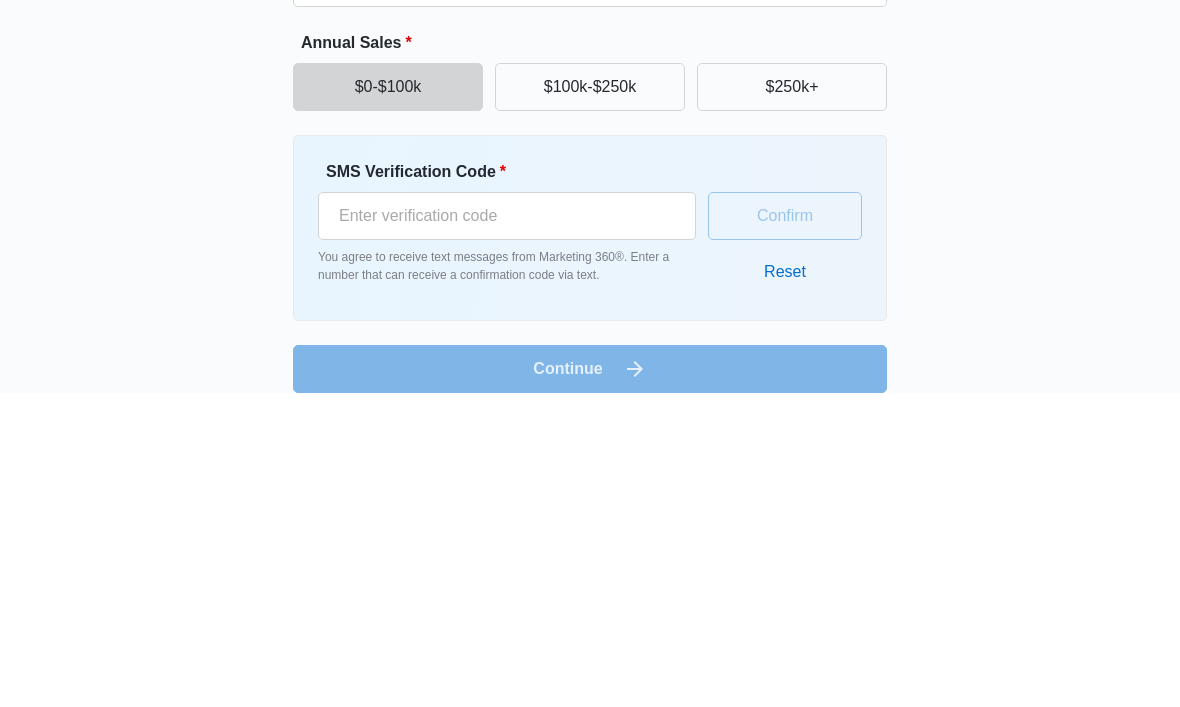click on "Reset" at bounding box center (785, 587) 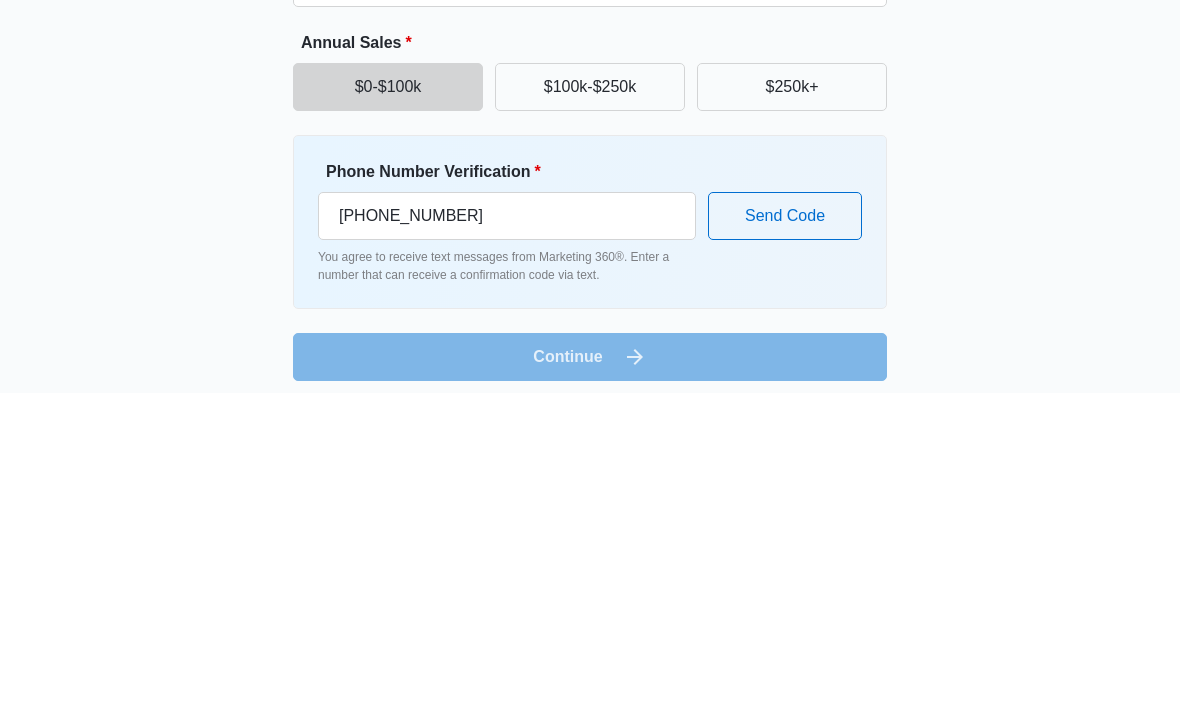scroll, scrollTop: 122, scrollLeft: 0, axis: vertical 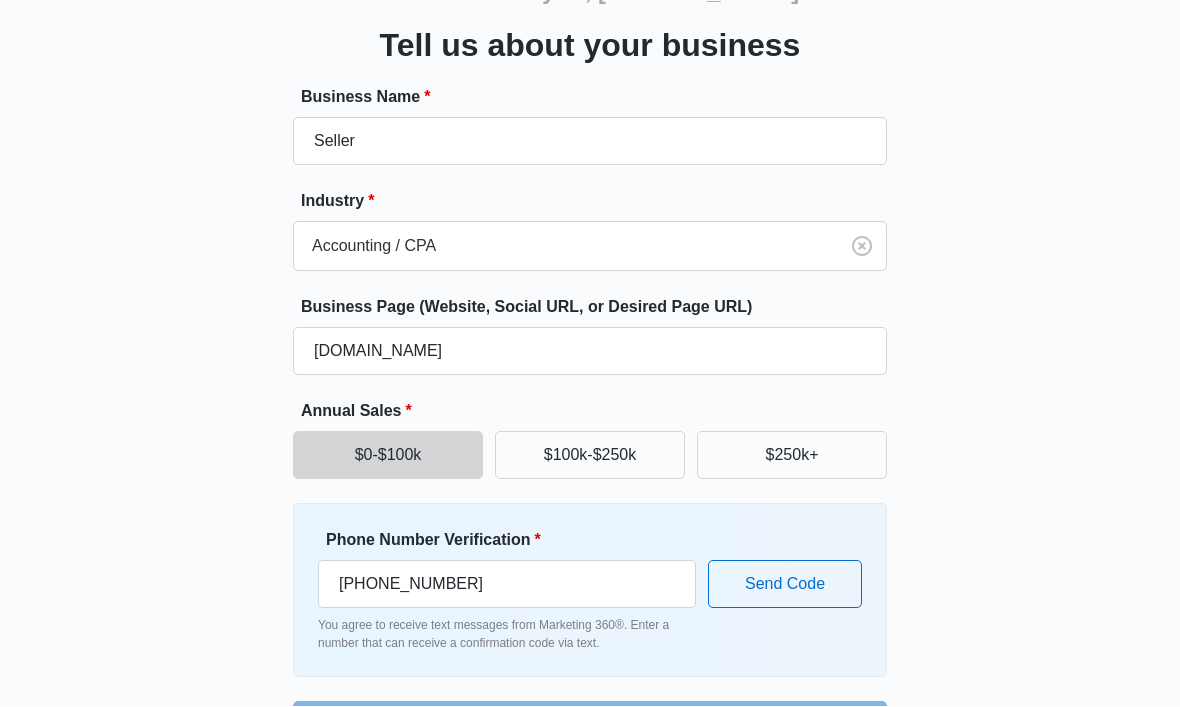 click on "Send Code" at bounding box center (785, 585) 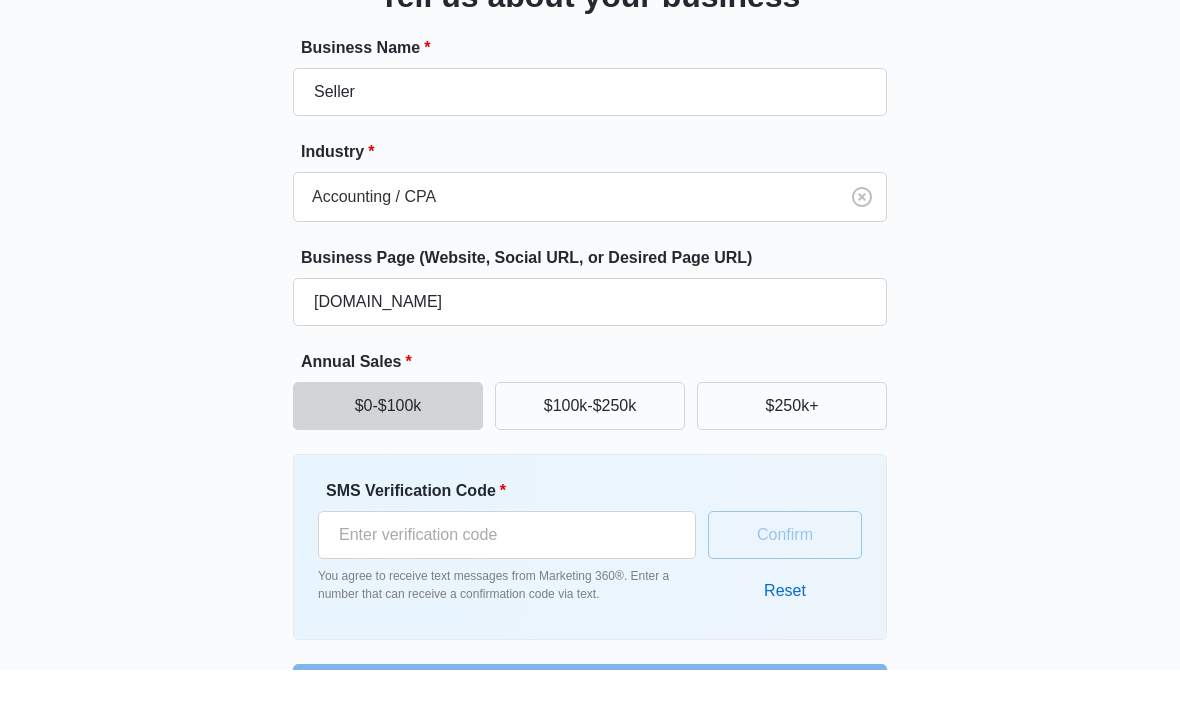 scroll, scrollTop: 134, scrollLeft: 0, axis: vertical 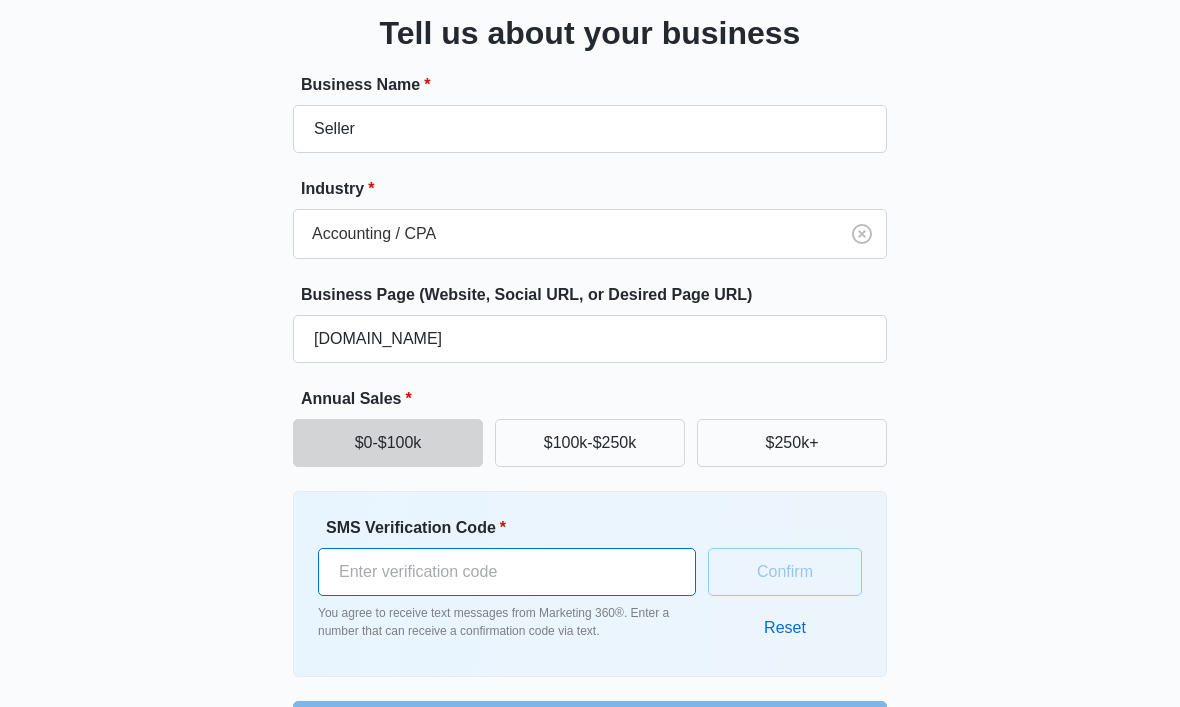 click on "SMS Verification Code *" at bounding box center (507, 573) 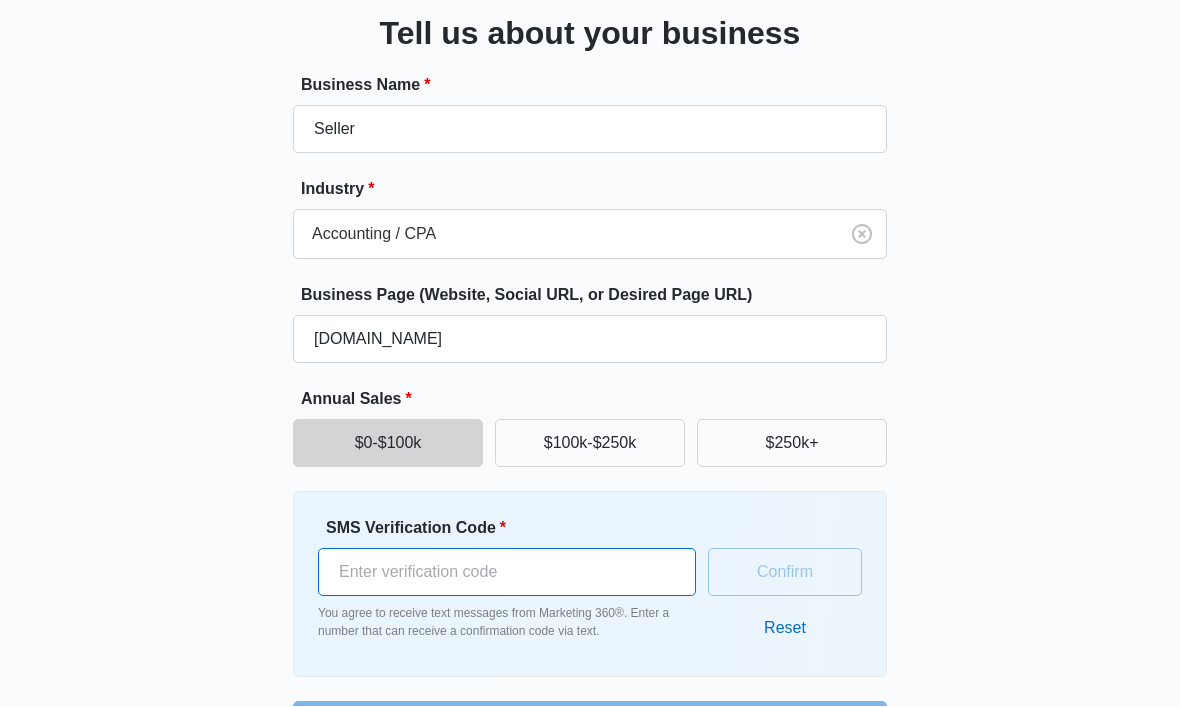 scroll, scrollTop: 176, scrollLeft: 0, axis: vertical 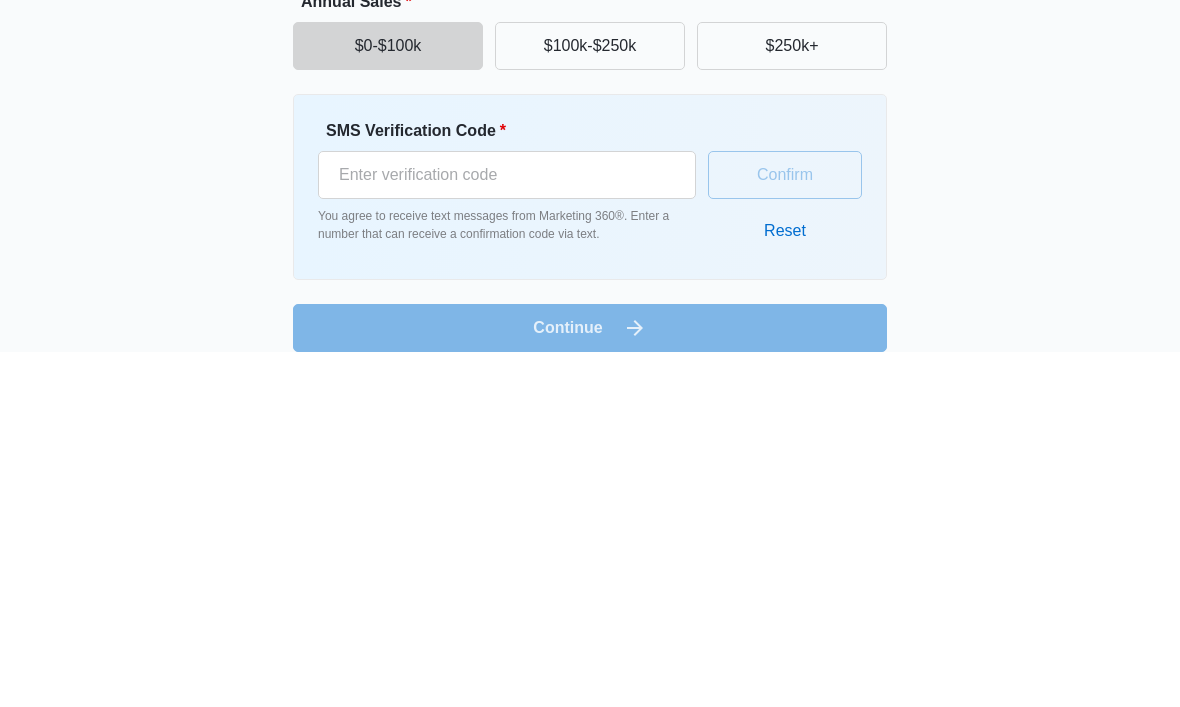 click on "Reset" at bounding box center (785, 587) 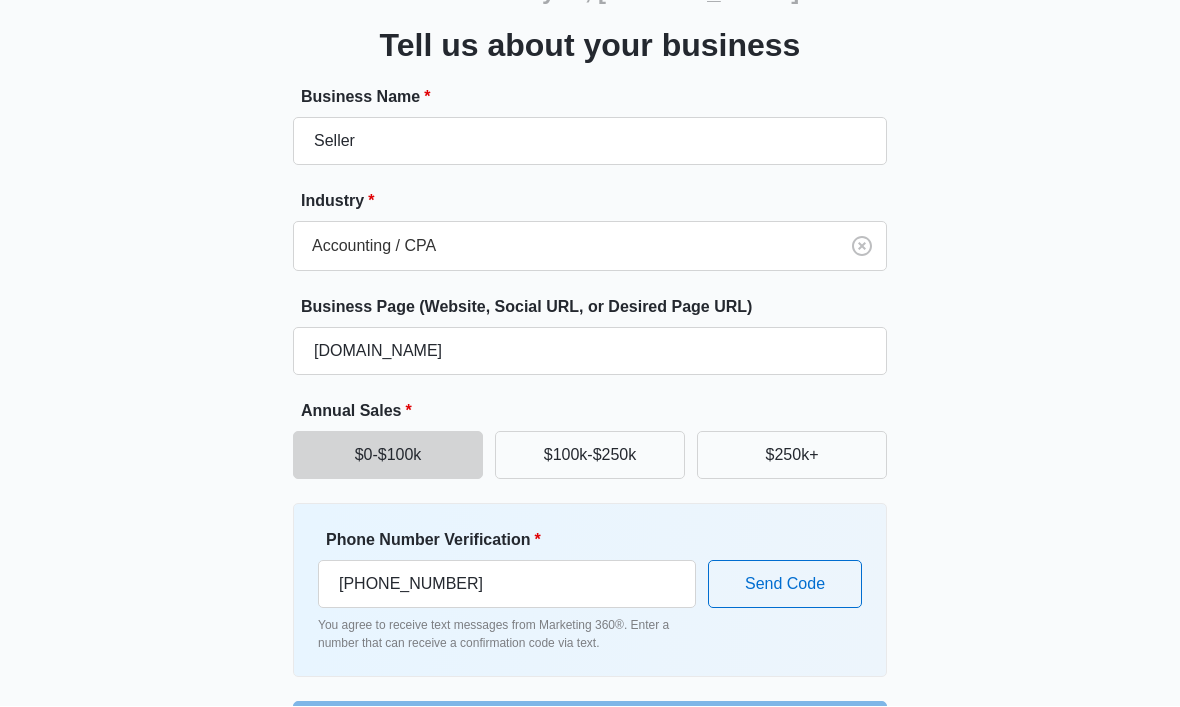 click on "Send Code" at bounding box center [785, 585] 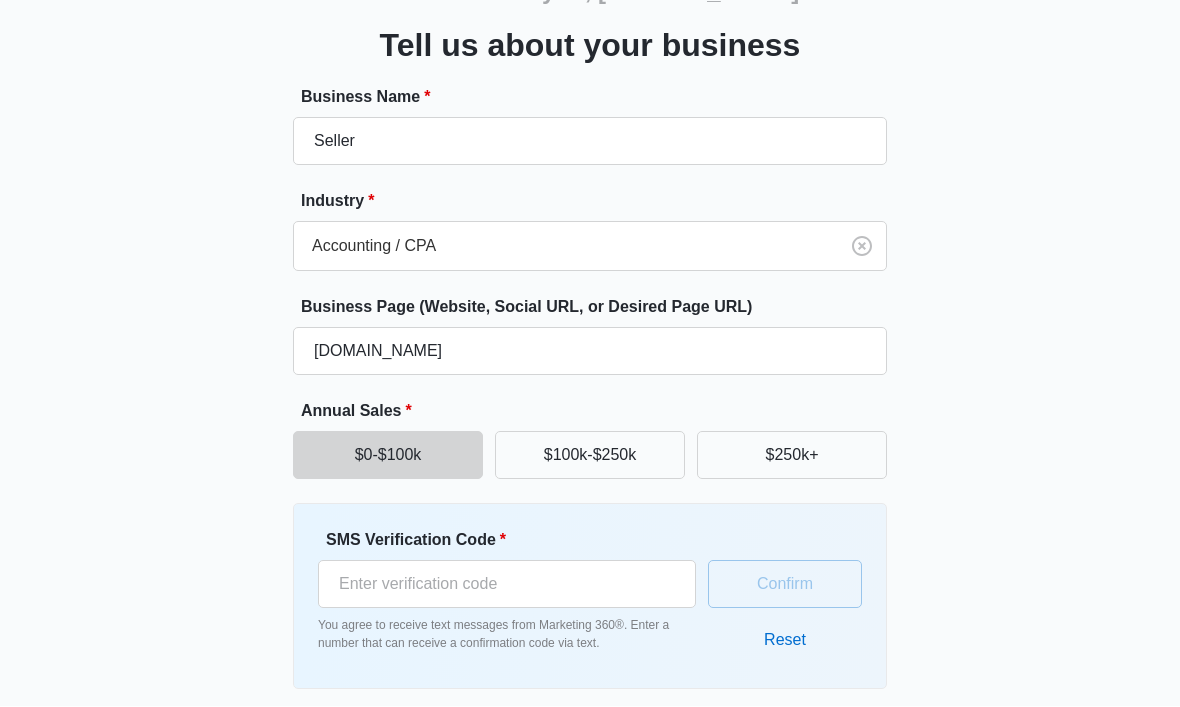scroll, scrollTop: 123, scrollLeft: 0, axis: vertical 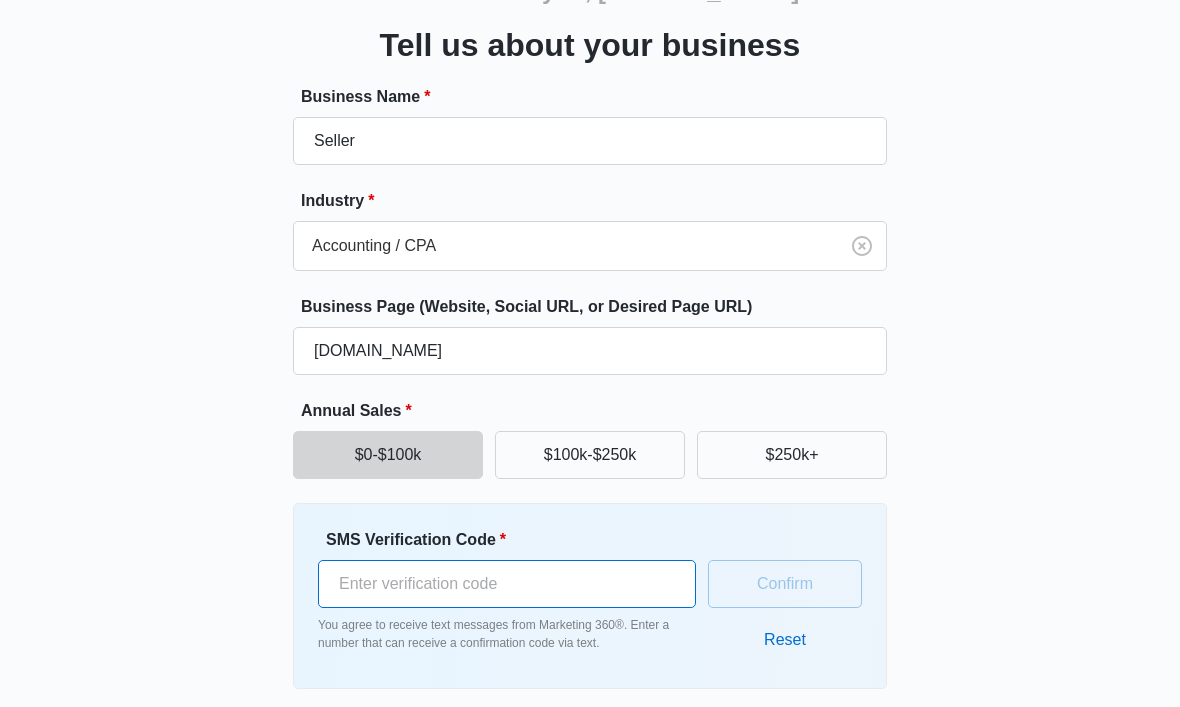 click on "SMS Verification Code *" at bounding box center (507, 584) 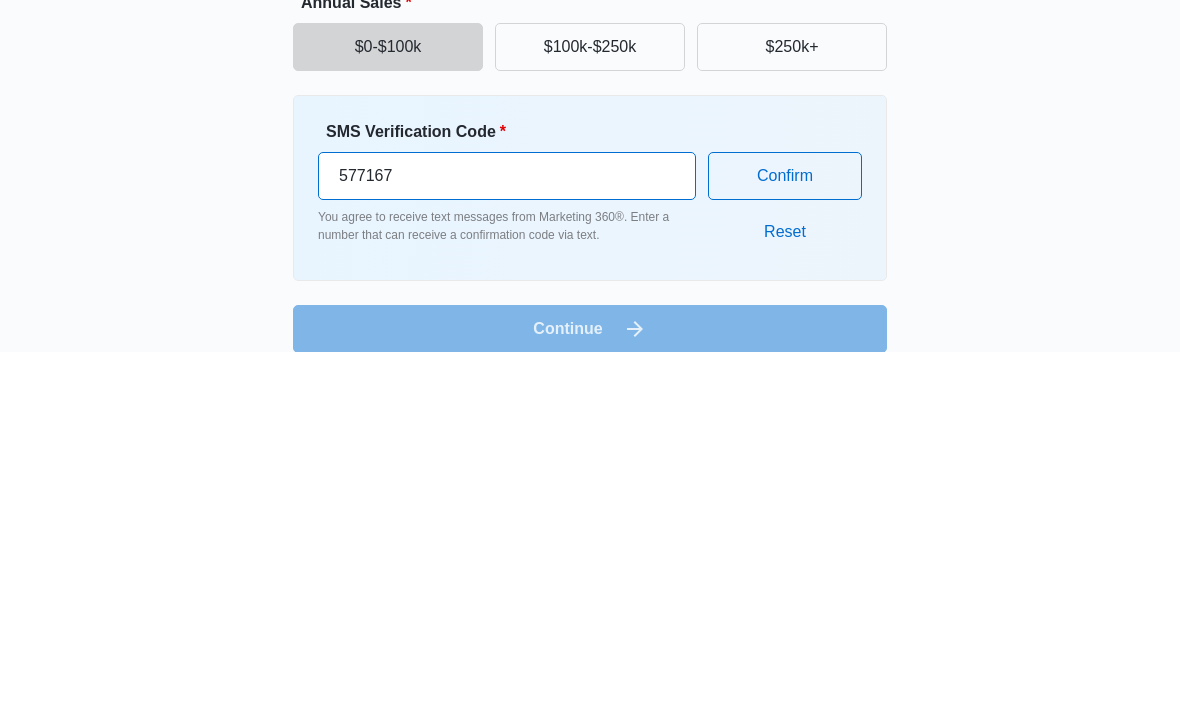 type on "577167" 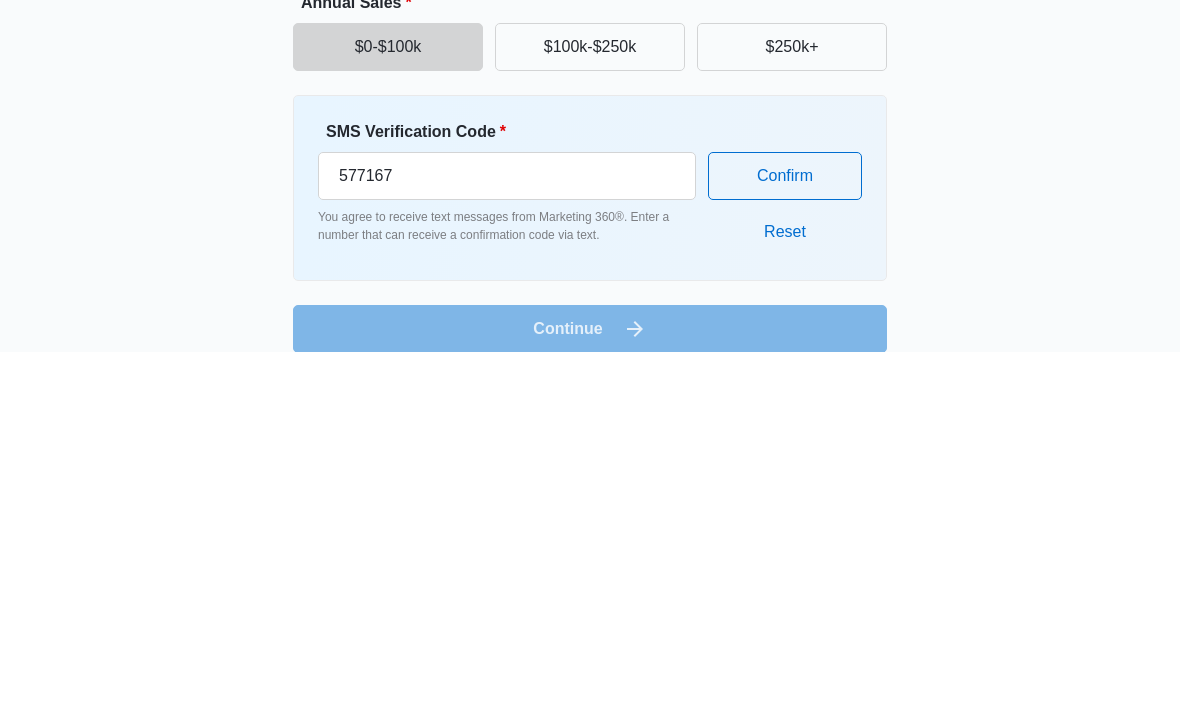click on "Confirm" at bounding box center (785, 531) 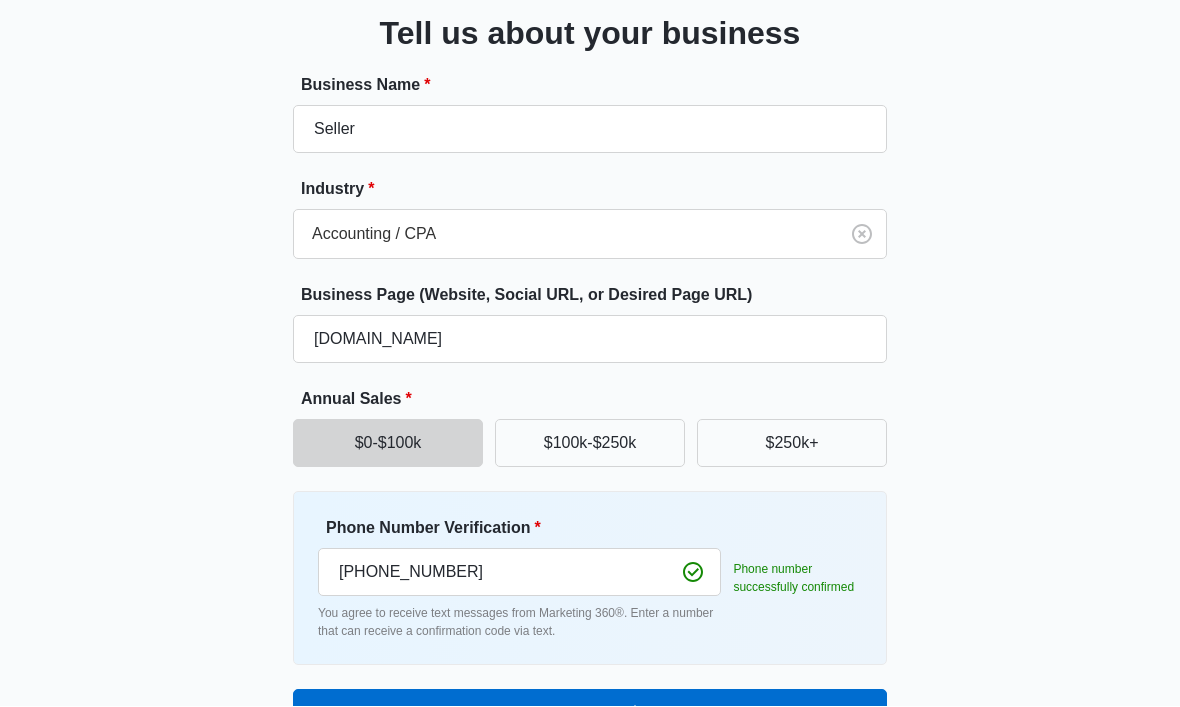scroll, scrollTop: 122, scrollLeft: 0, axis: vertical 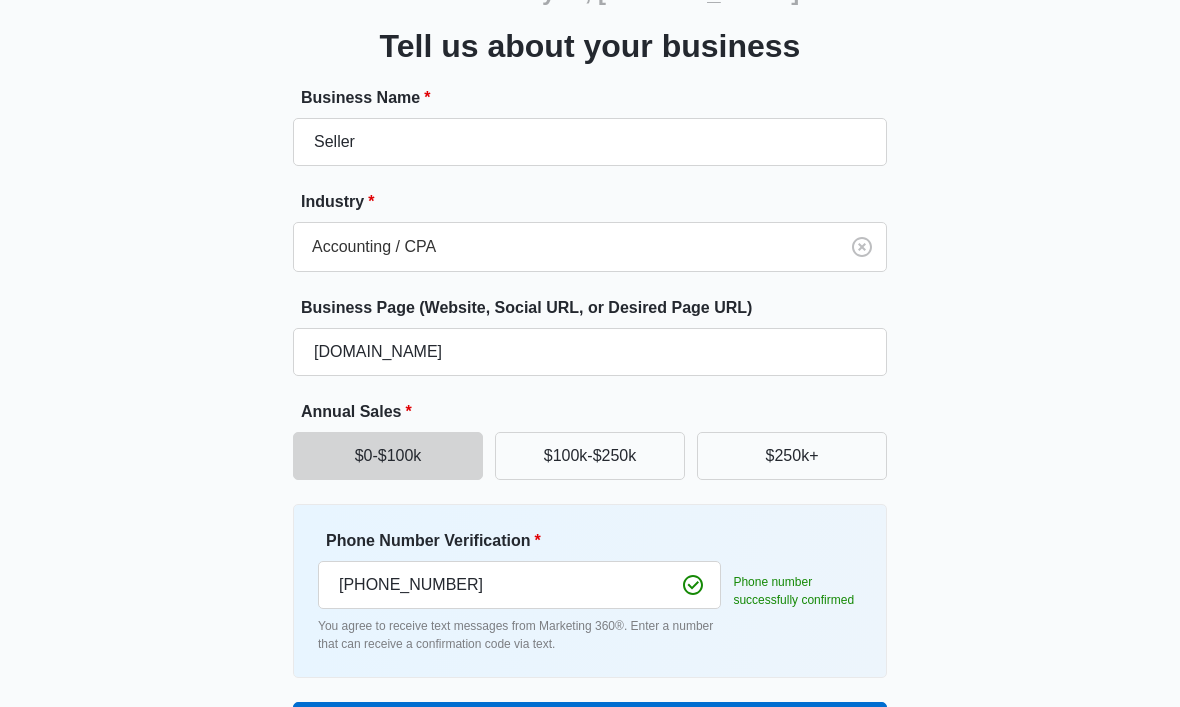 click on "Continue" at bounding box center (590, 726) 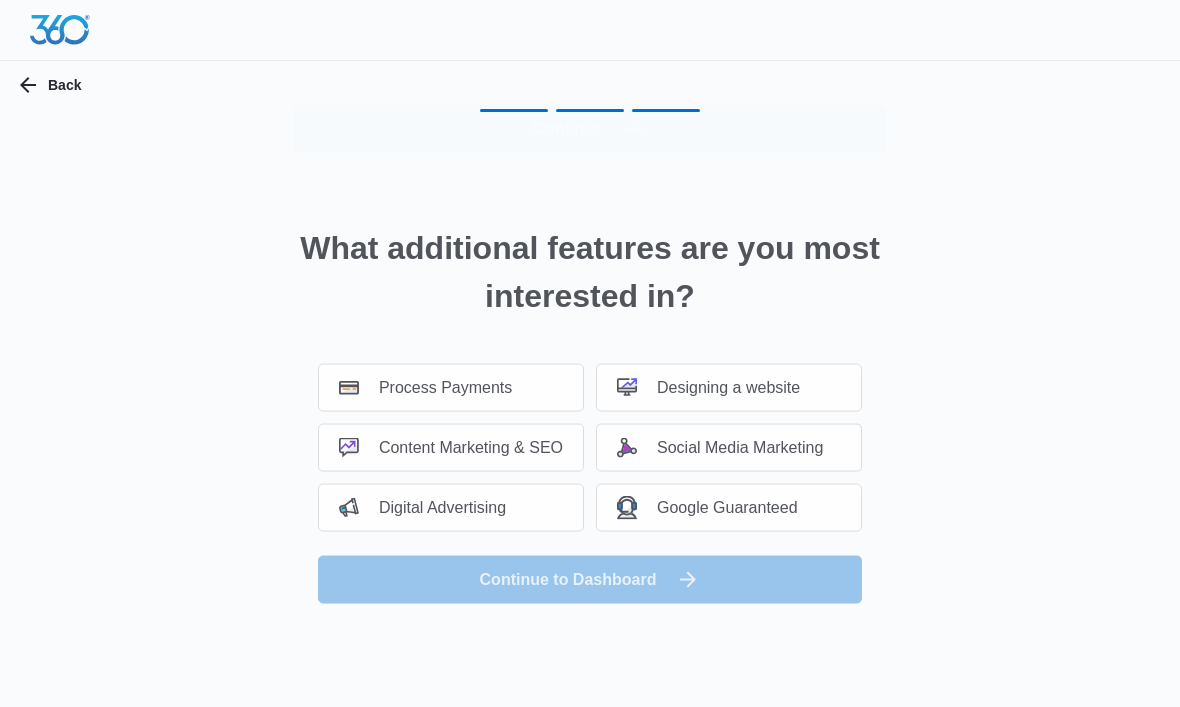 scroll, scrollTop: 0, scrollLeft: 0, axis: both 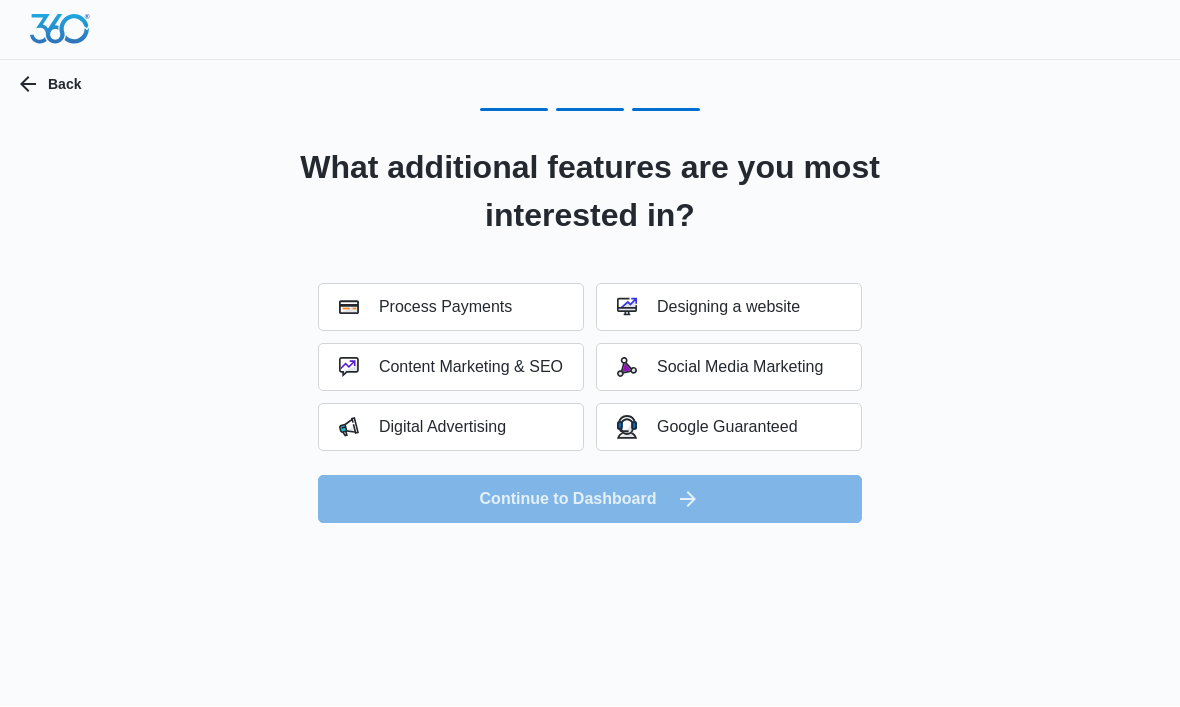 click on "Designing a website" at bounding box center (708, 308) 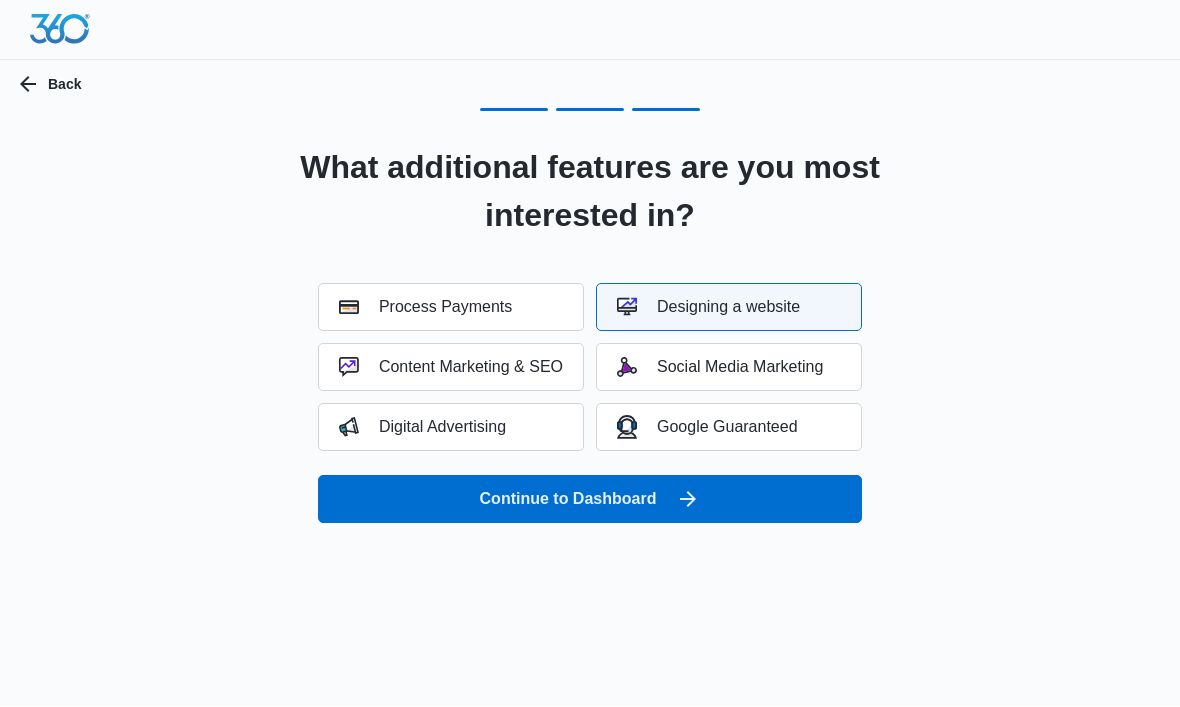 click on "Continue to Dashboard" at bounding box center (590, 500) 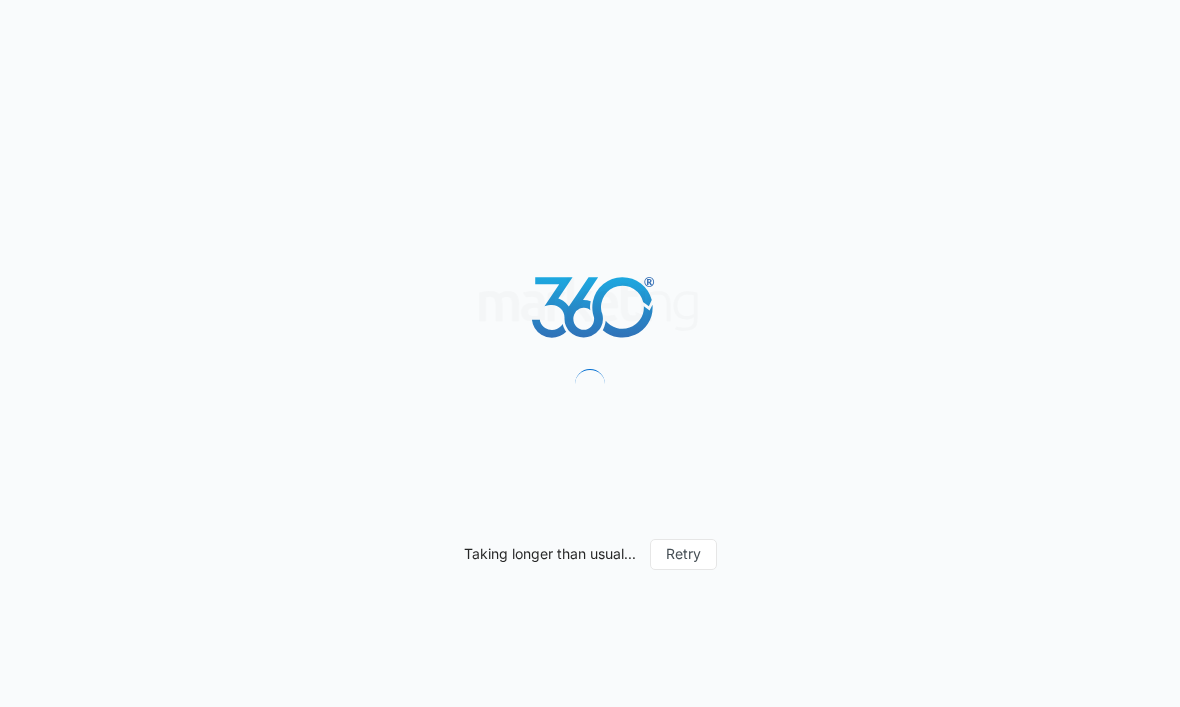 scroll, scrollTop: 0, scrollLeft: 0, axis: both 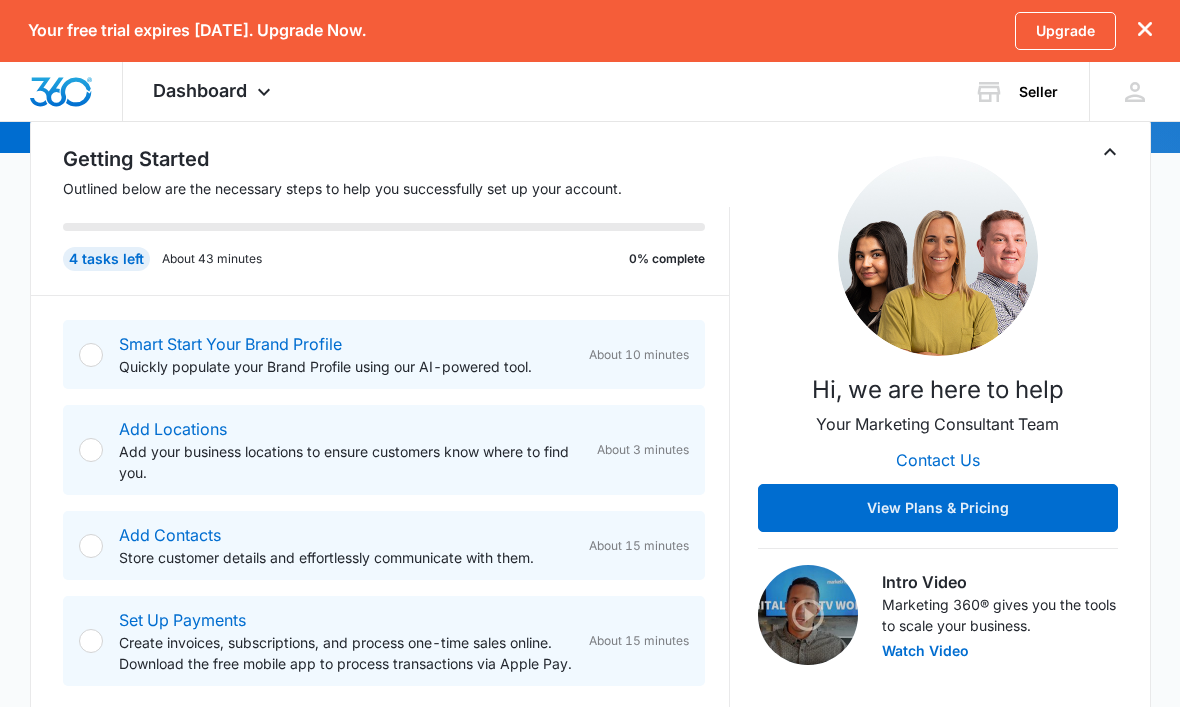 click 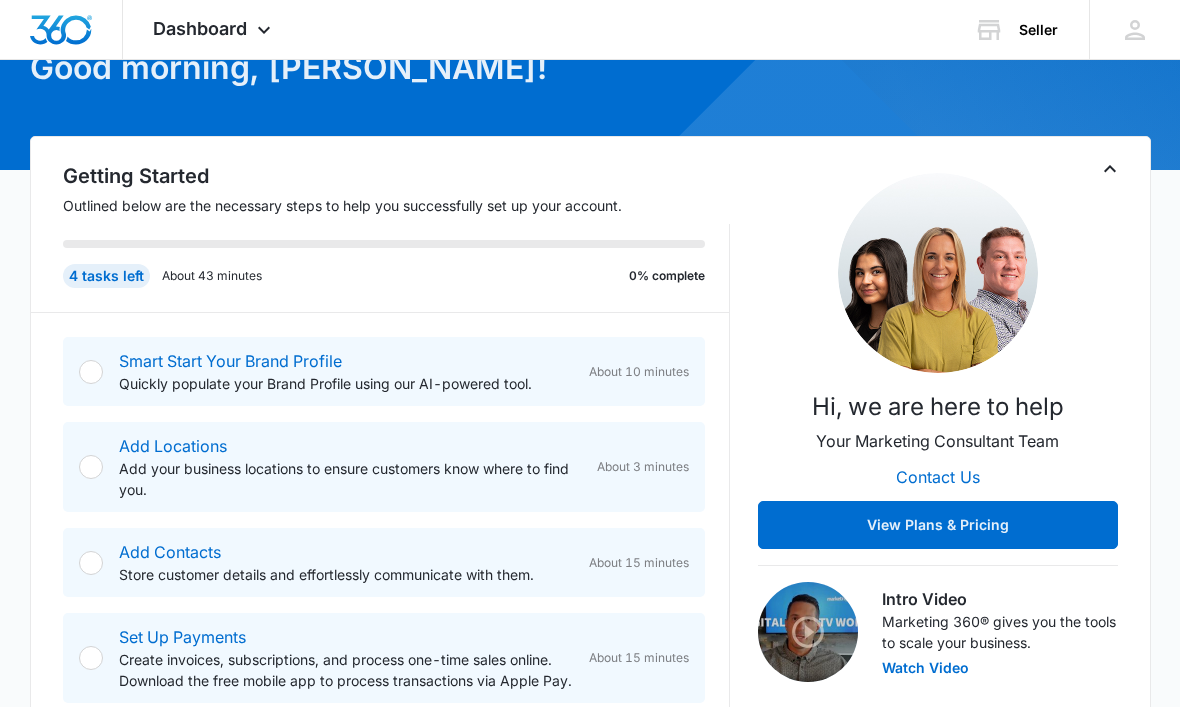 scroll, scrollTop: 213, scrollLeft: 0, axis: vertical 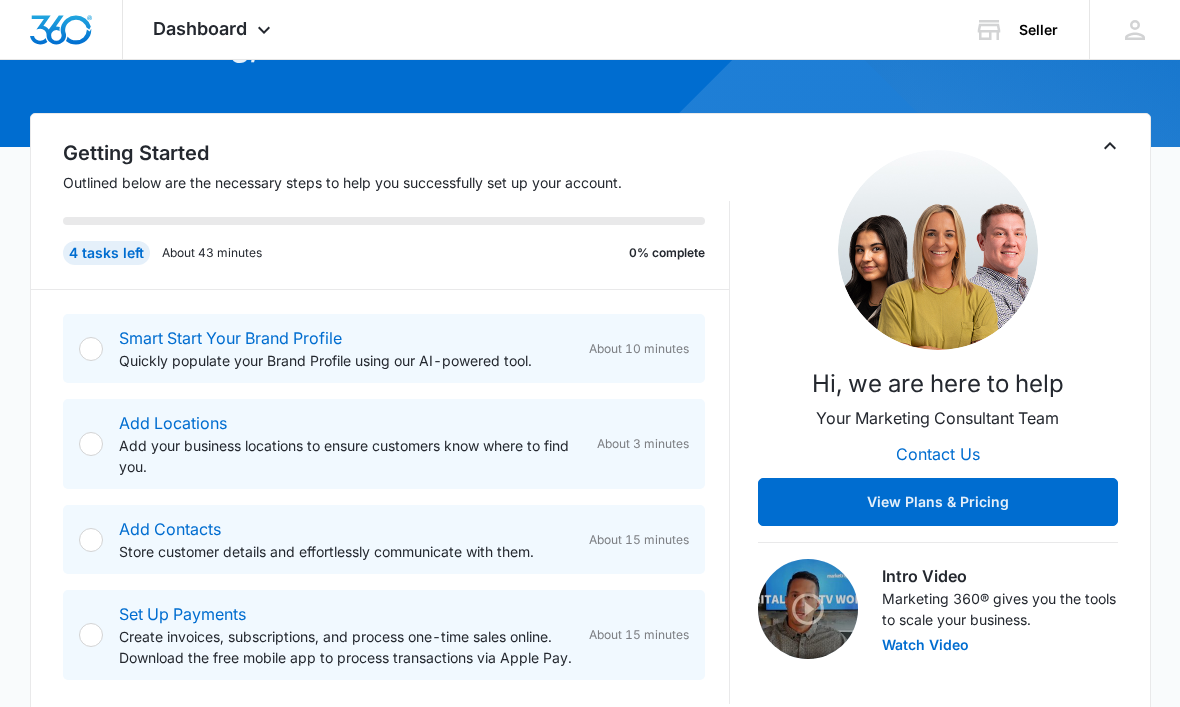 click on "Smart Start Your Brand Profile" at bounding box center (230, 338) 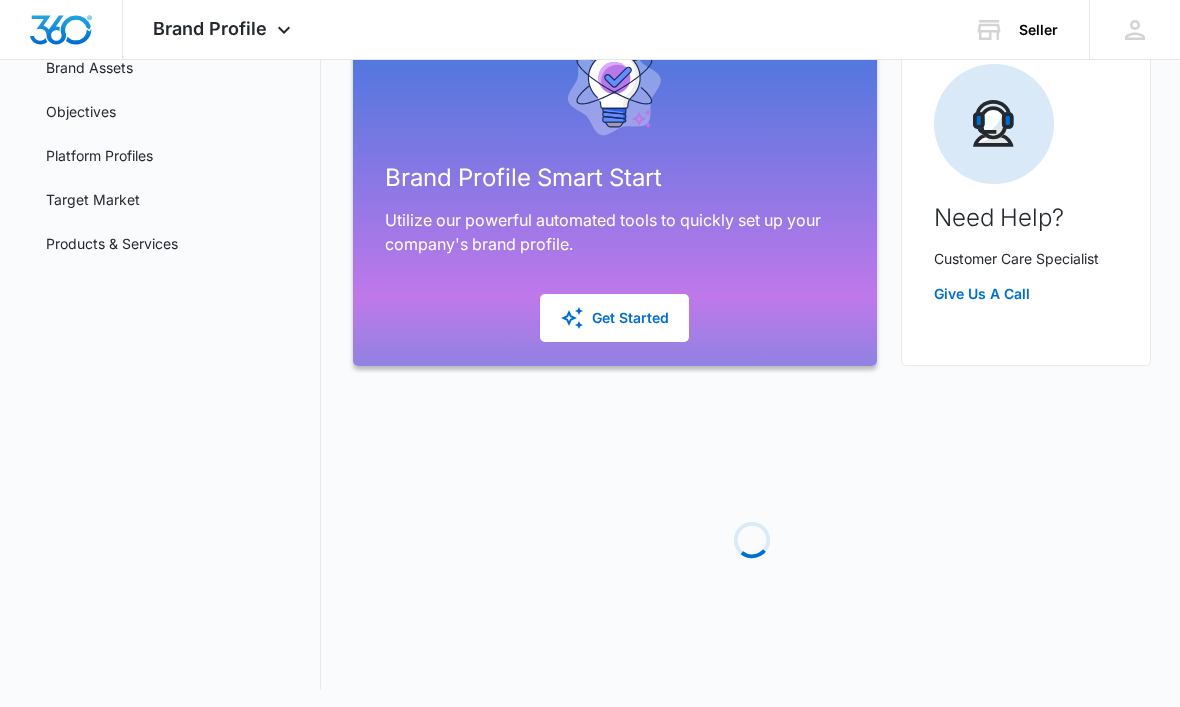 scroll, scrollTop: 0, scrollLeft: 0, axis: both 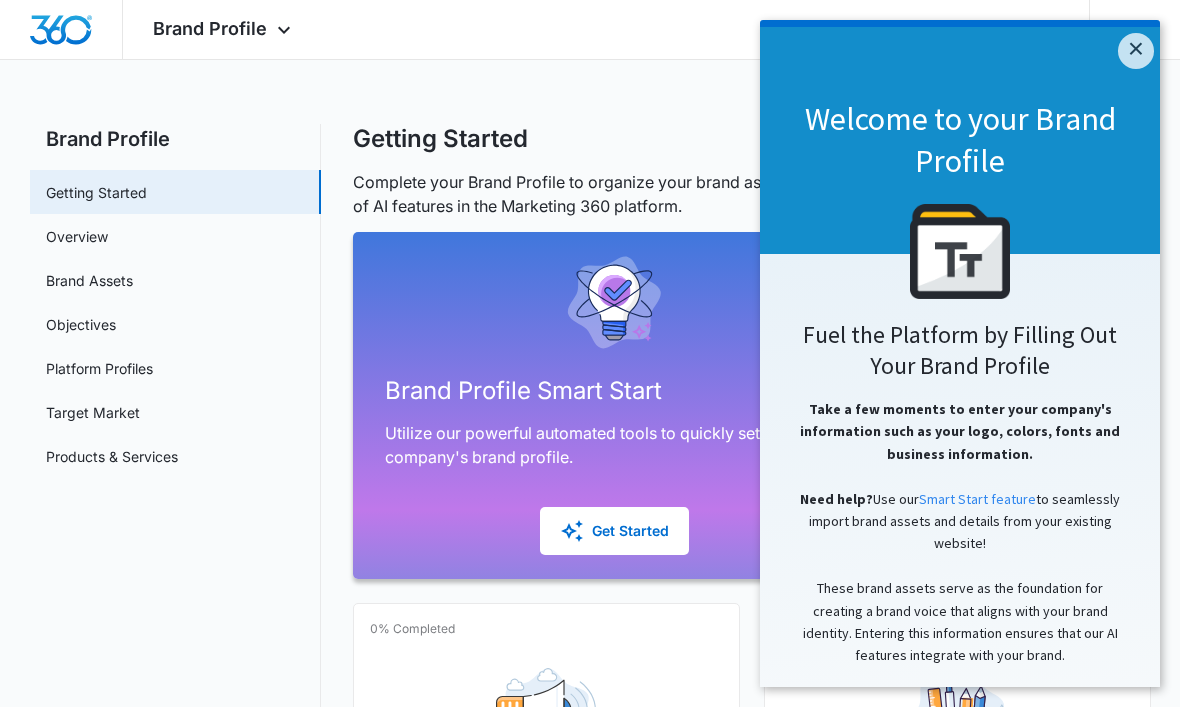 click on "×" at bounding box center [1136, 51] 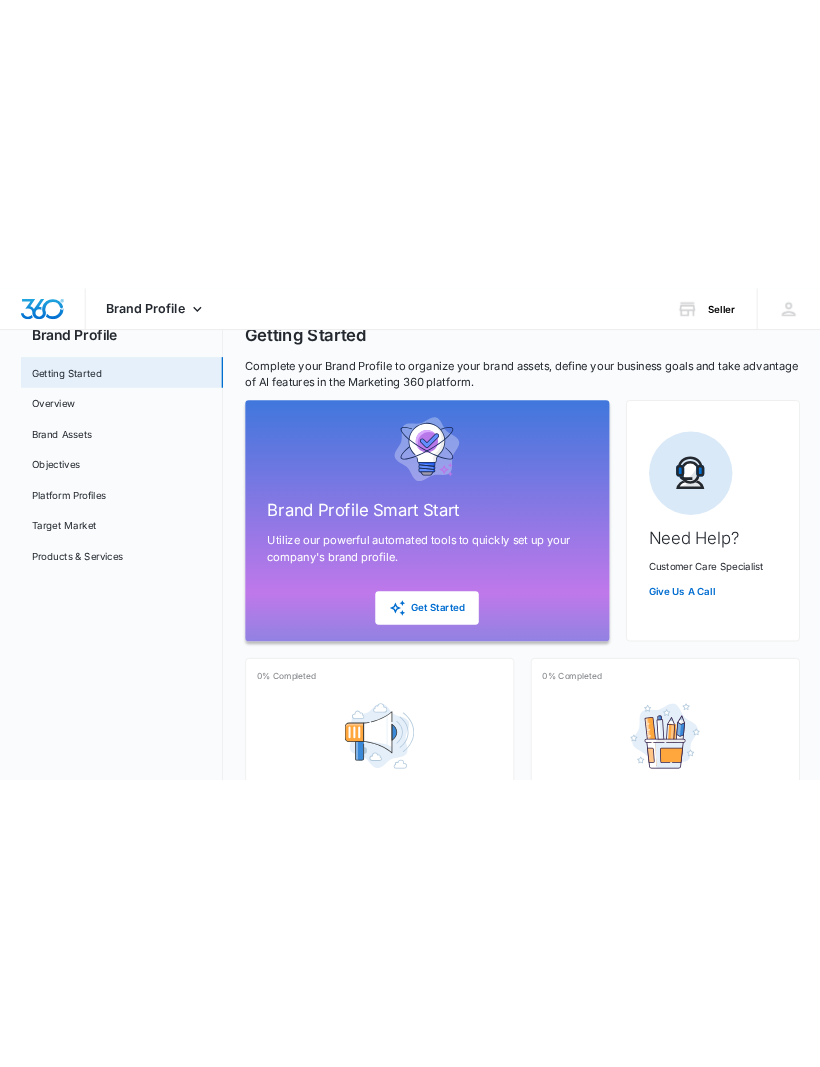 scroll, scrollTop: 0, scrollLeft: 0, axis: both 